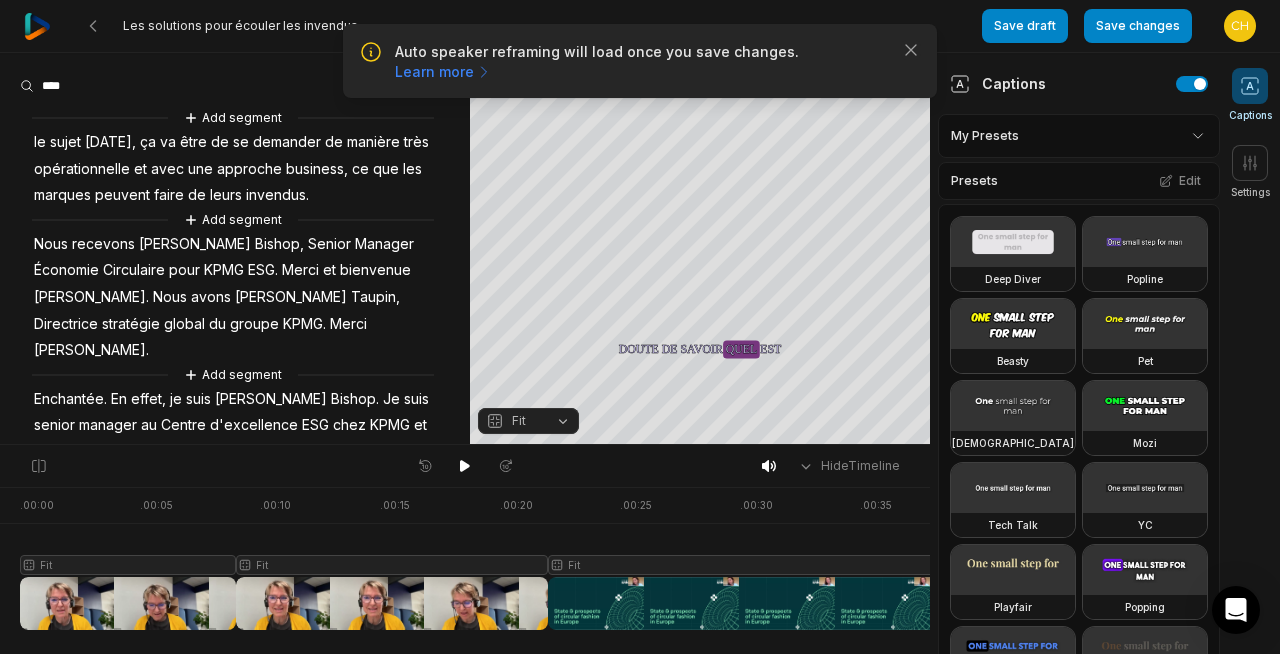 scroll, scrollTop: 0, scrollLeft: 0, axis: both 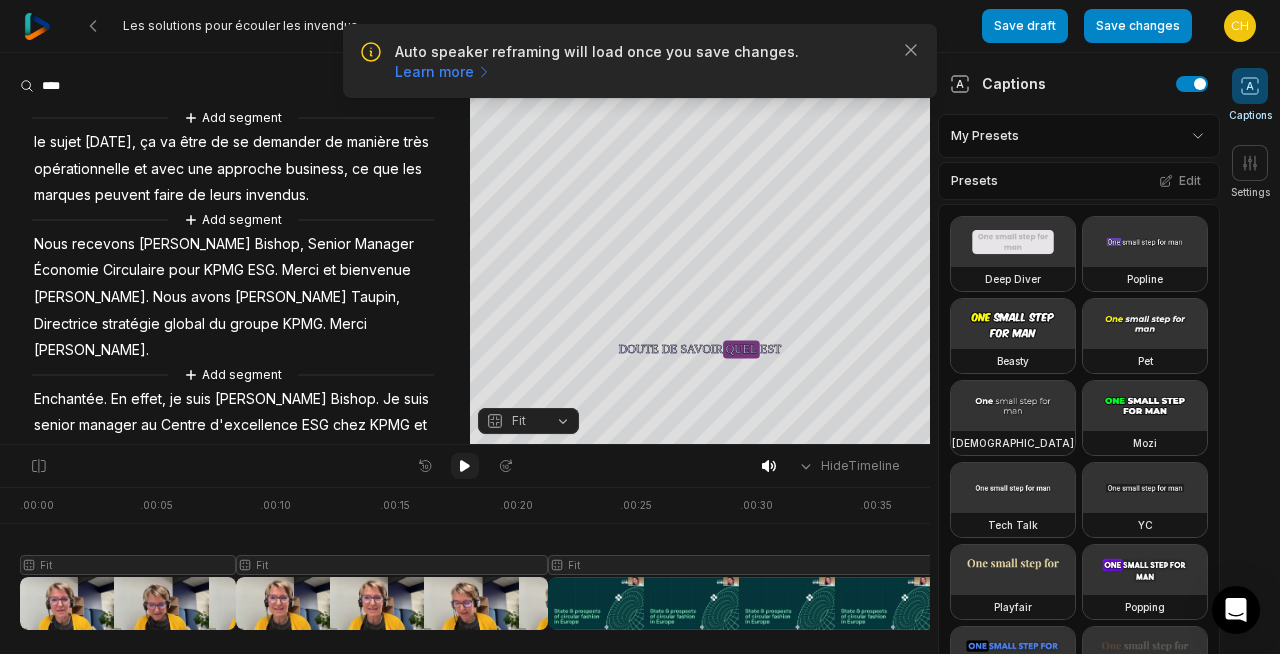 click 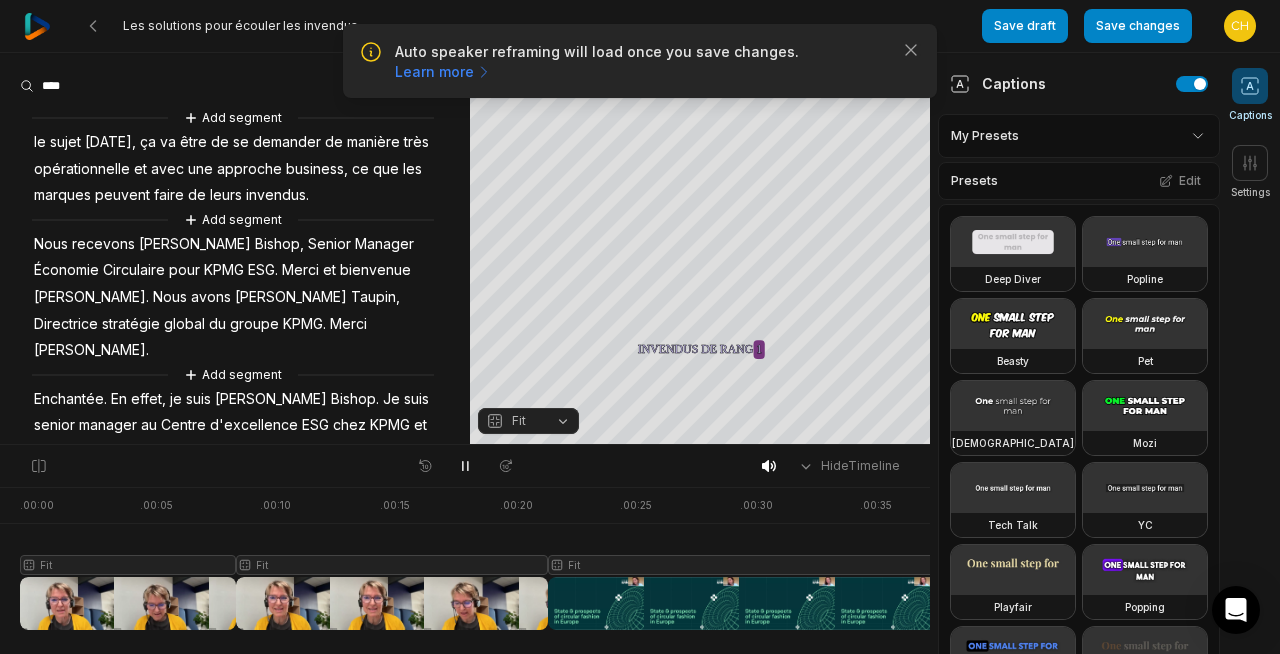 click on "le" at bounding box center (40, 142) 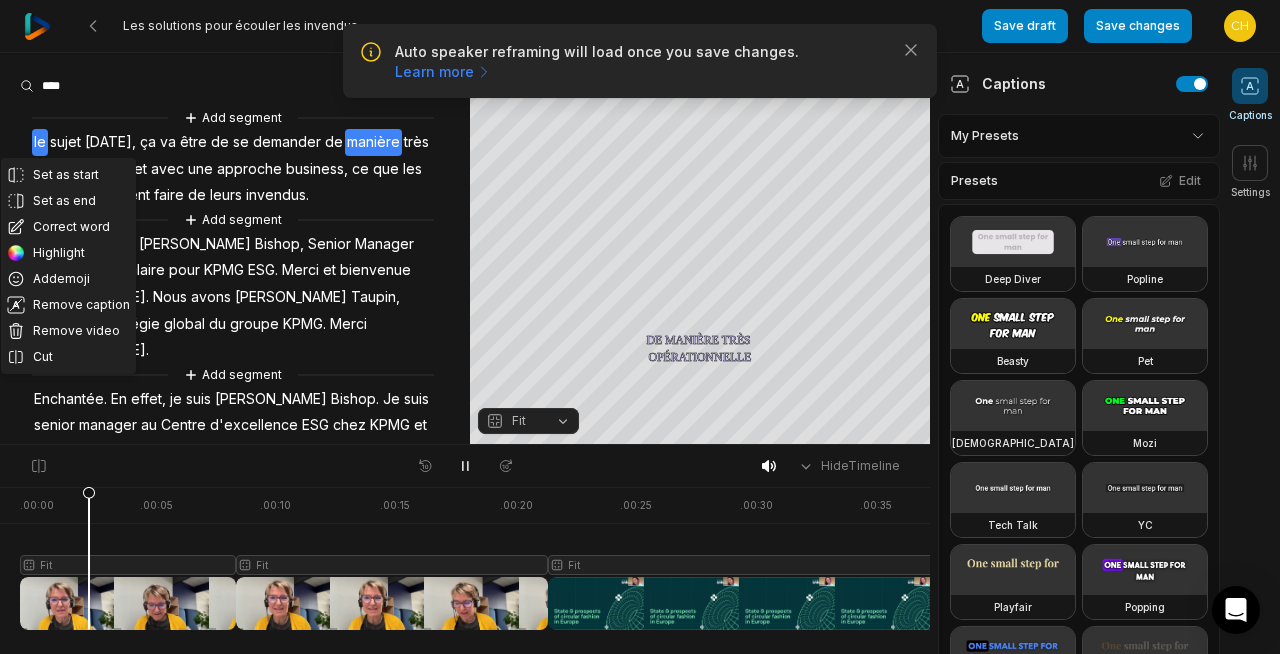 click on "Set as start Set as end Correct word Highlight Add  emoji Remove caption Remove video Cut   Add segment le sujet [DATE], ça va être de se demander de manière très opérationnelle et avec une approche business, ce que les marques peuvent faire de leurs invendus.   Add segment Nous recevons [PERSON_NAME], Senior Manager Économie Circulaire pour KPMG ESG. Merci et bienvenue Mina. Nous avons [PERSON_NAME], Directrice stratégie global du groupe KPMG. [PERSON_NAME].   Add segment Enchantée. En effet, je suis [PERSON_NAME]. Je suis senior manager au Centre d'excellence ESG chez KPMG et je suis accompagnée de [PERSON_NAME], directrice Global Strat. Nous avons mené, donc c'est tout frais, une étude avec la Fédération de la mode circulaire sur l'état des lieux de la mode circulaire en [GEOGRAPHIC_DATA].   Add segment En effet, le premier sujet est sans doute de savoir quel est l'amendure en question.   Add segment les invendus de rang 1 sont ceux qui vont rester 1.04s dans un cycle de l'entreprise.   Add segment" at bounding box center [235, 1048] 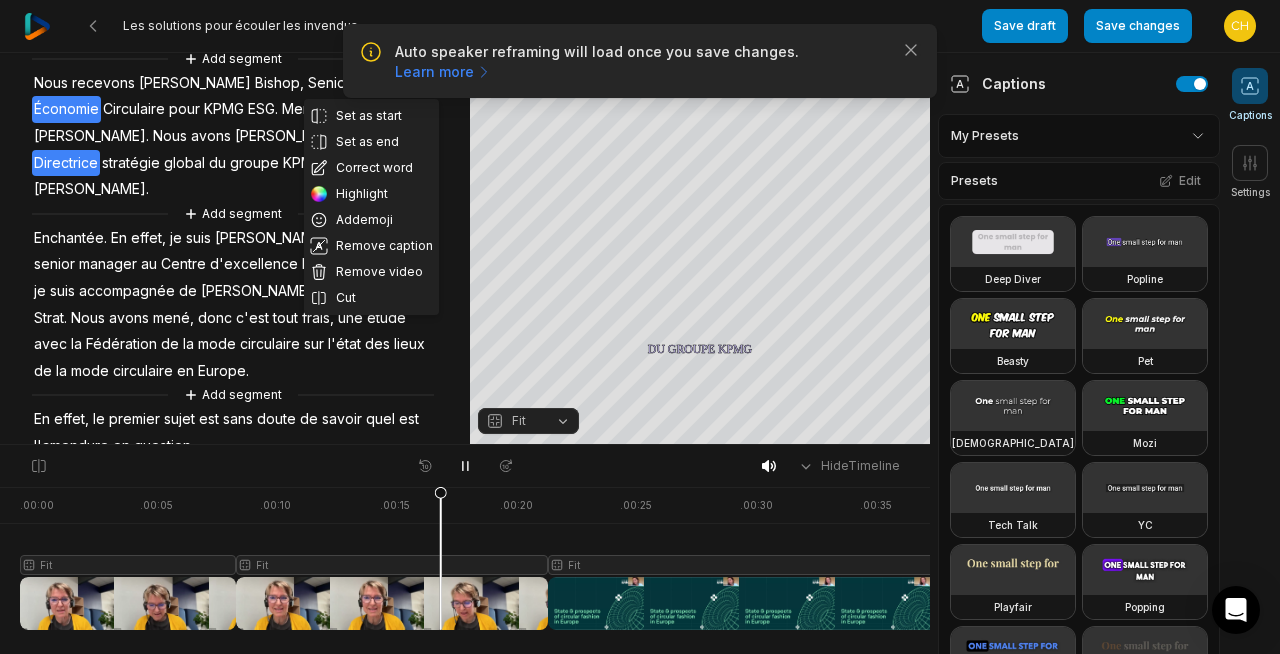 scroll, scrollTop: 166, scrollLeft: 0, axis: vertical 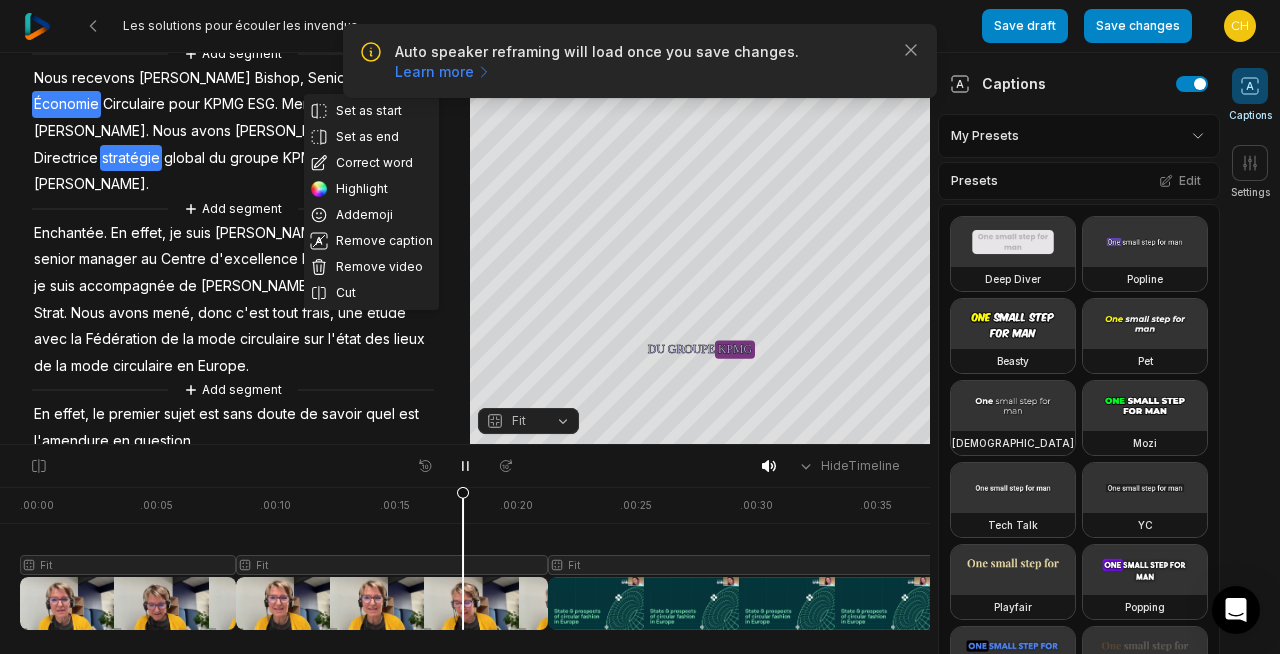click on "Set as start Set as end Correct word Highlight Add  emoji Remove caption Remove video Cut   Add segment le sujet [DATE], ça va être de se demander de manière très opérationnelle et avec une approche business, ce que les marques peuvent faire de leurs invendus.   Add segment Nous recevons [PERSON_NAME], Senior Manager Économie Circulaire pour KPMG ESG. Merci et bienvenue Mina. Nous avons [PERSON_NAME], Directrice stratégie global du groupe KPMG. [PERSON_NAME].   Add segment Enchantée. En effet, je suis [PERSON_NAME]. Je suis senior manager au Centre d'excellence ESG chez KPMG et je suis accompagnée de [PERSON_NAME], directrice Global Strat. Nous avons mené, donc c'est tout frais, une étude avec la Fédération de la mode circulaire sur l'état des lieux de la mode circulaire en [GEOGRAPHIC_DATA].   Add segment En effet, le premier sujet est sans doute de savoir quel est l'amendure en question.   Add segment les invendus de rang 1 sont ceux qui vont rester 1.04s dans un cycle de l'entreprise.   Add segment" at bounding box center [235, 882] 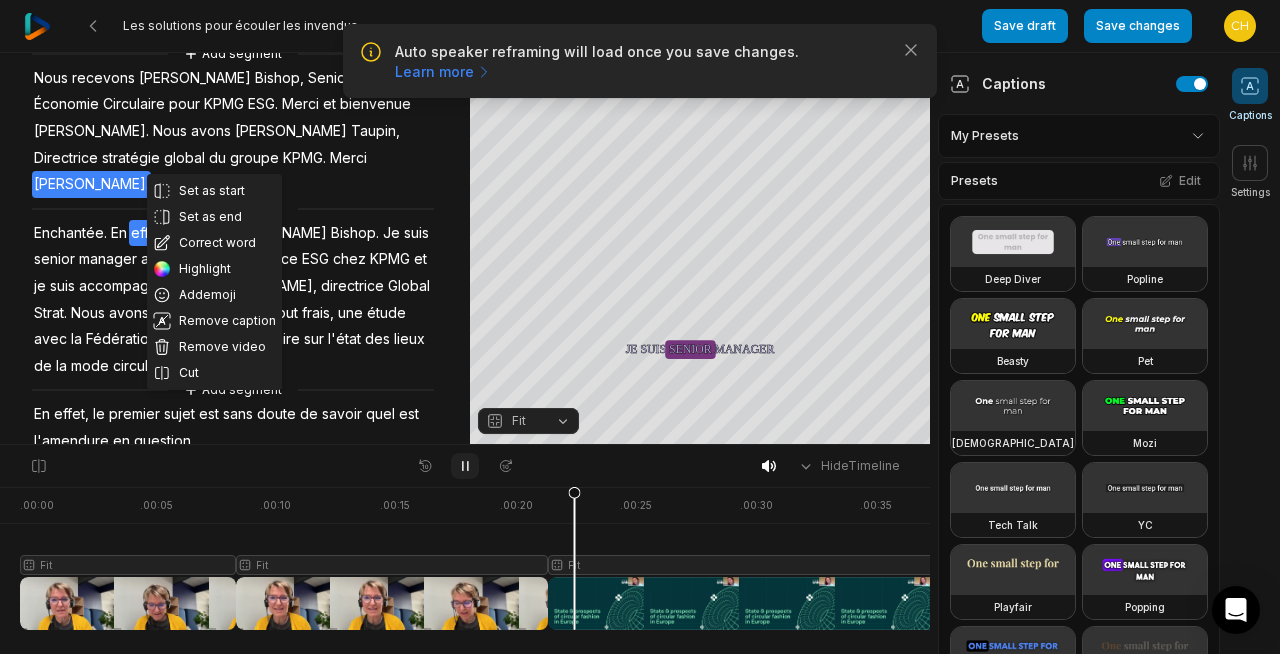 click 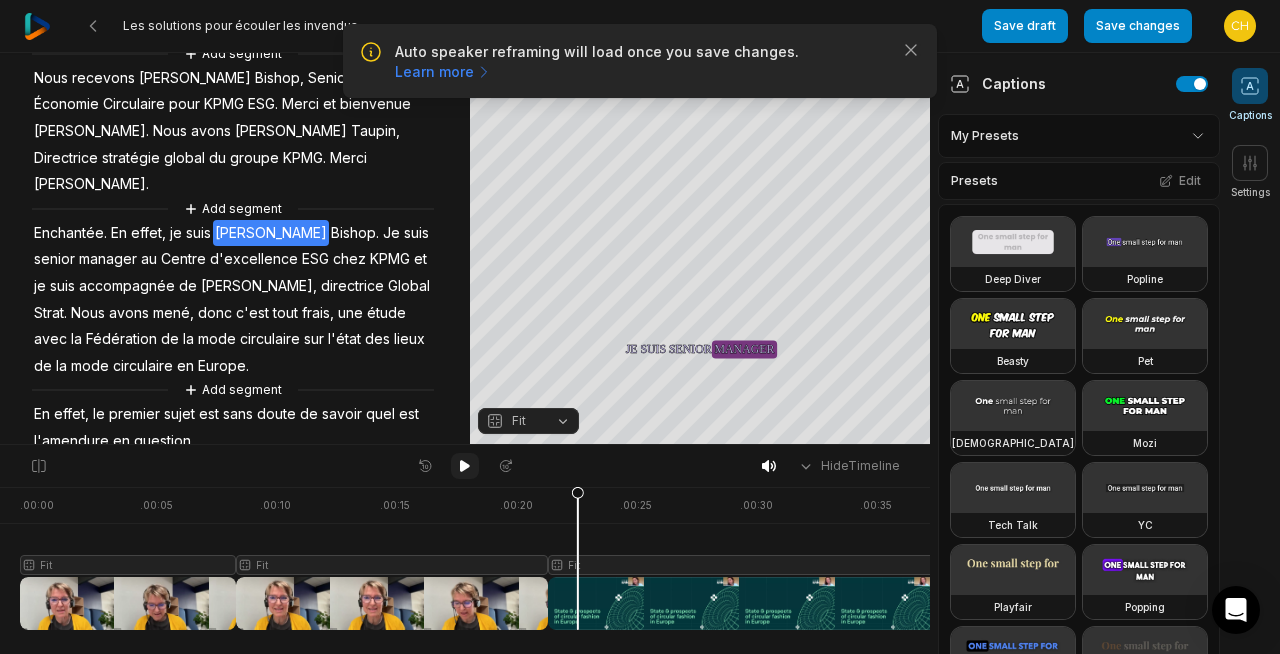 click 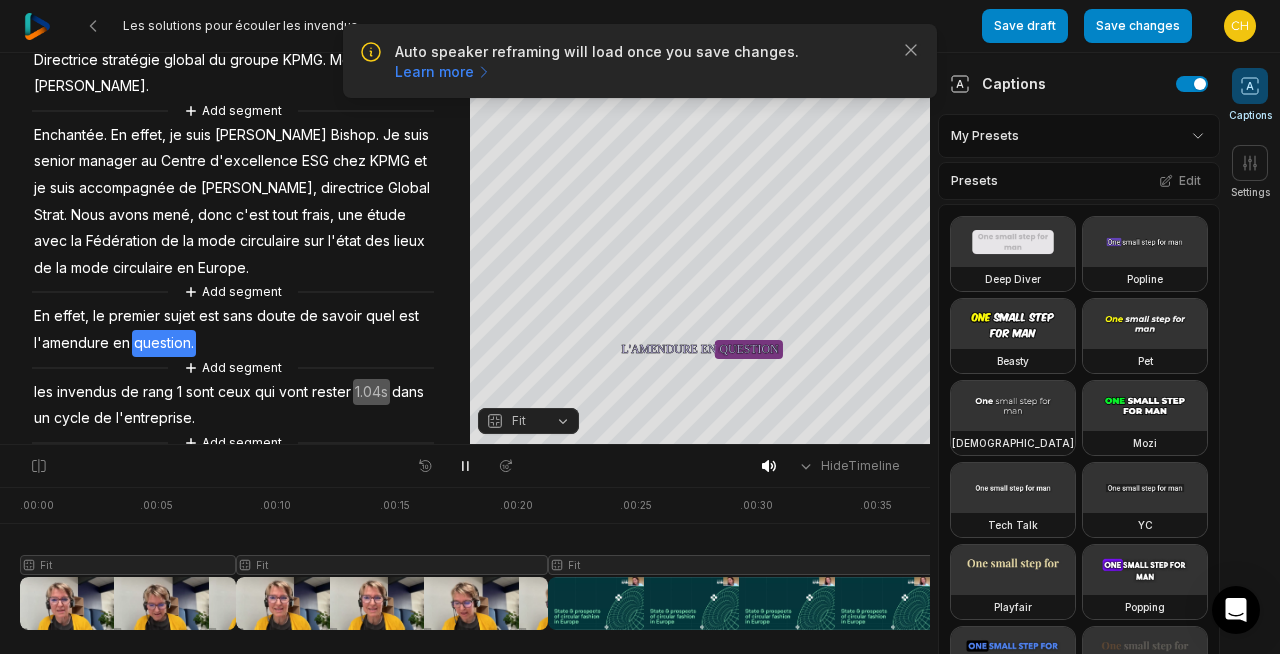 scroll, scrollTop: 276, scrollLeft: 0, axis: vertical 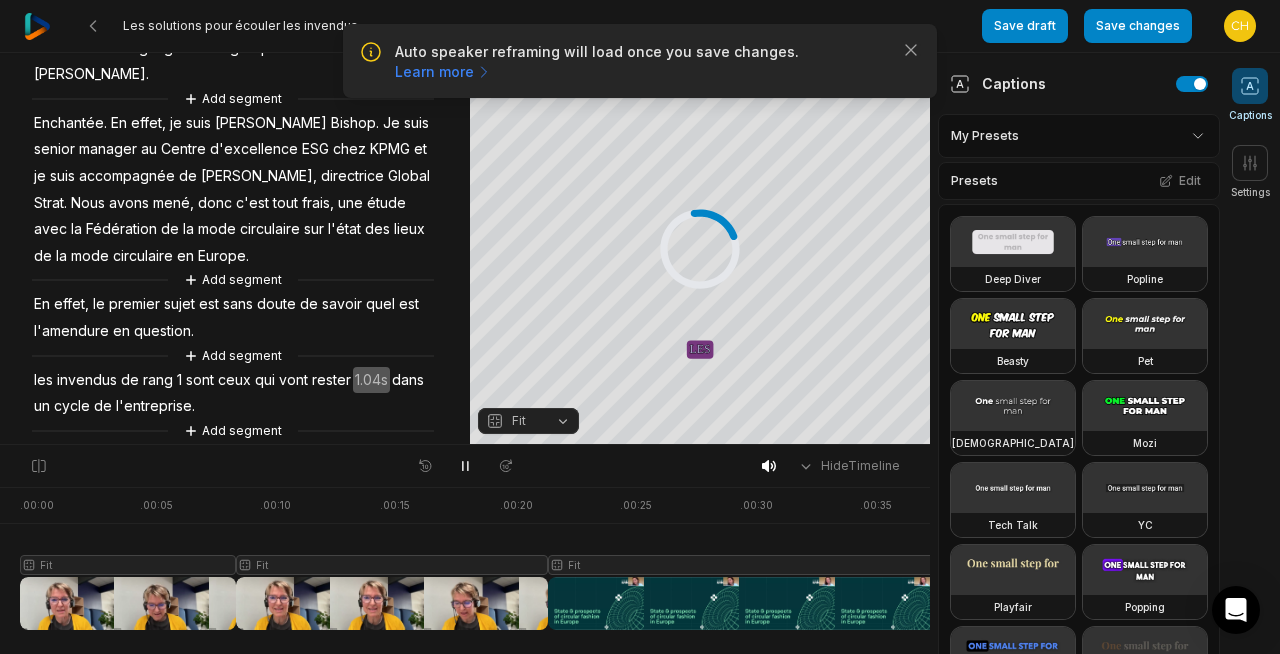 click on "l'amendure" at bounding box center (71, 331) 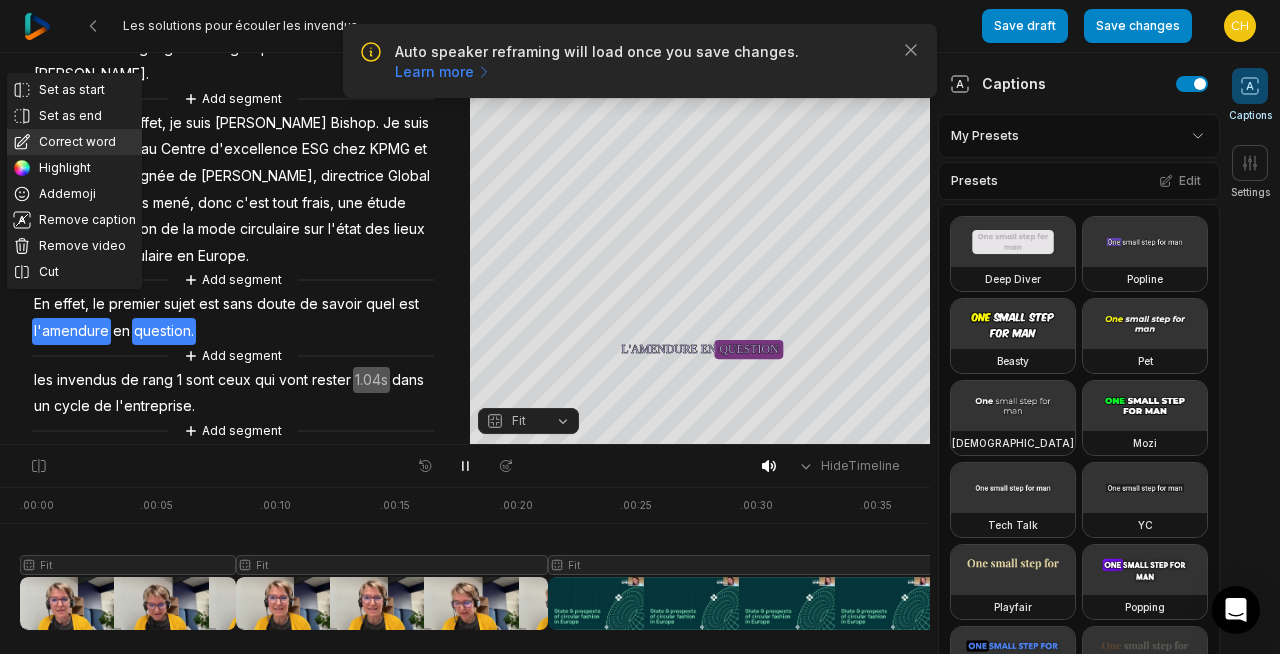 click on "Correct word" at bounding box center (74, 142) 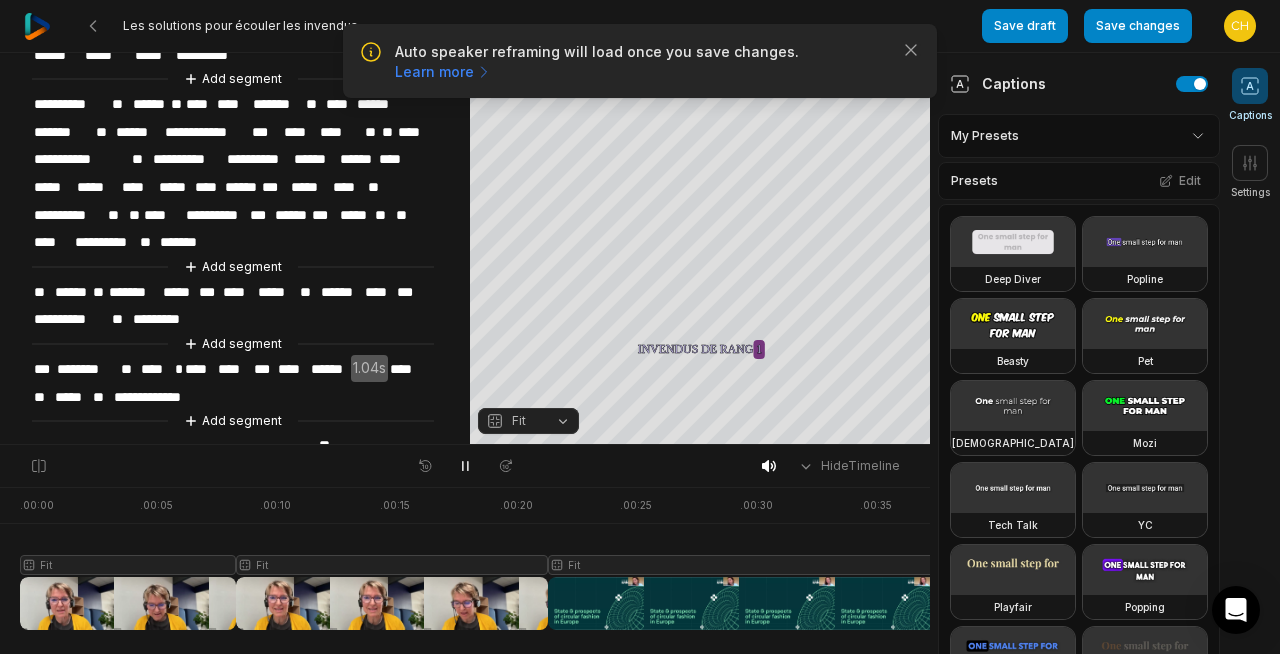 type 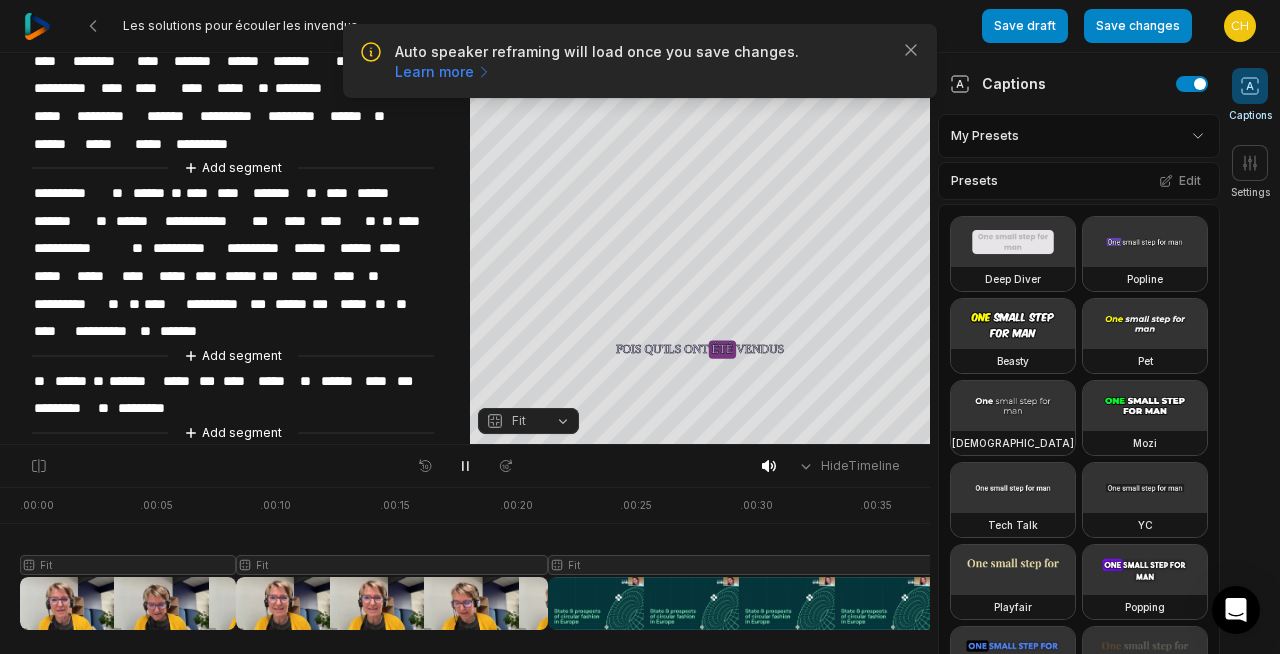 scroll, scrollTop: 186, scrollLeft: 0, axis: vertical 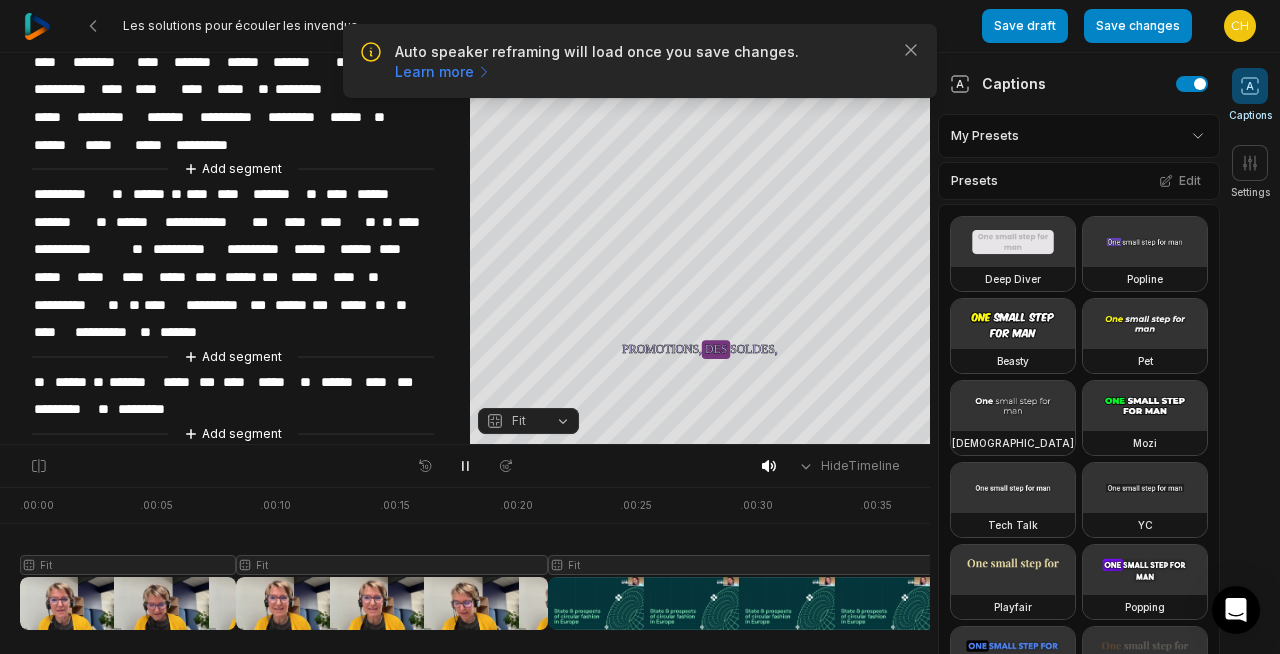 drag, startPoint x: 116, startPoint y: 181, endPoint x: 185, endPoint y: 238, distance: 89.498604 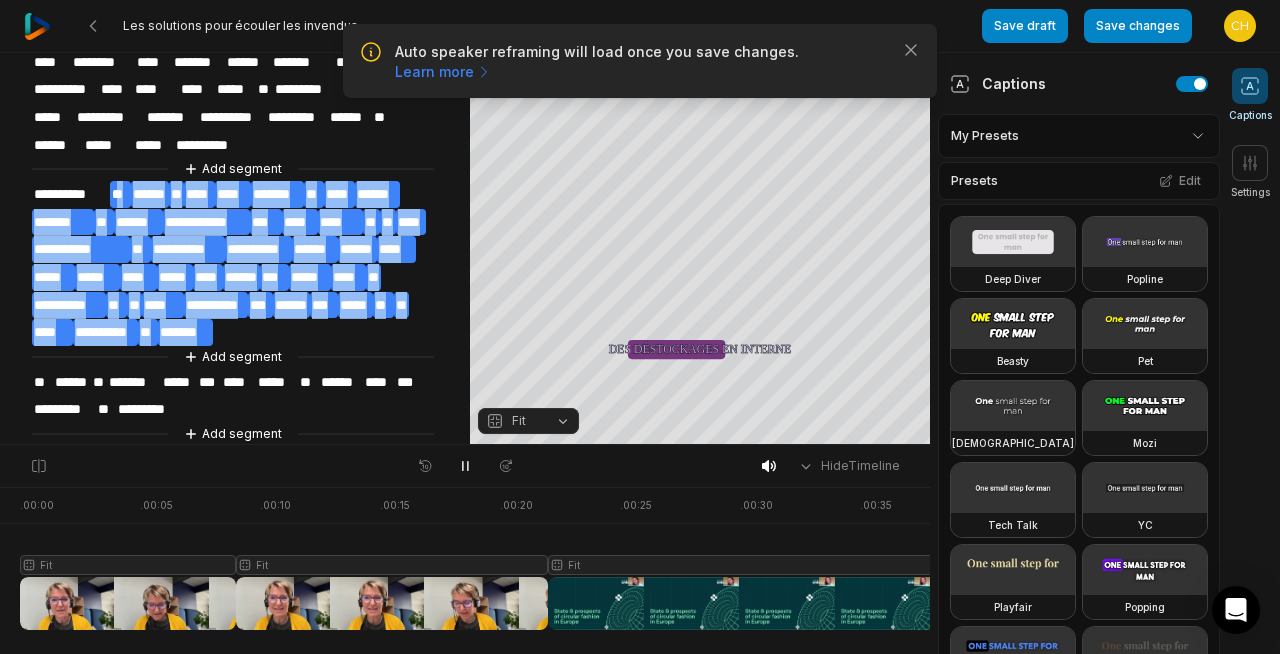 drag, startPoint x: 220, startPoint y: 315, endPoint x: 118, endPoint y: 176, distance: 172.4094 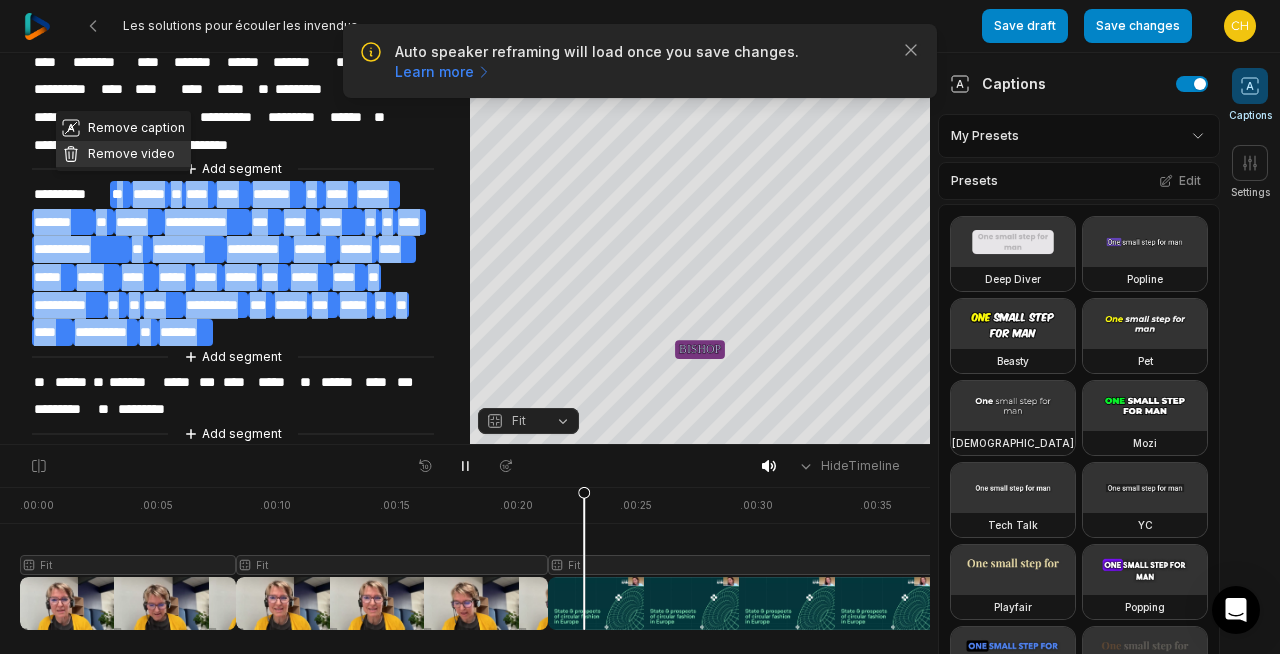 click on "Remove video" at bounding box center (123, 154) 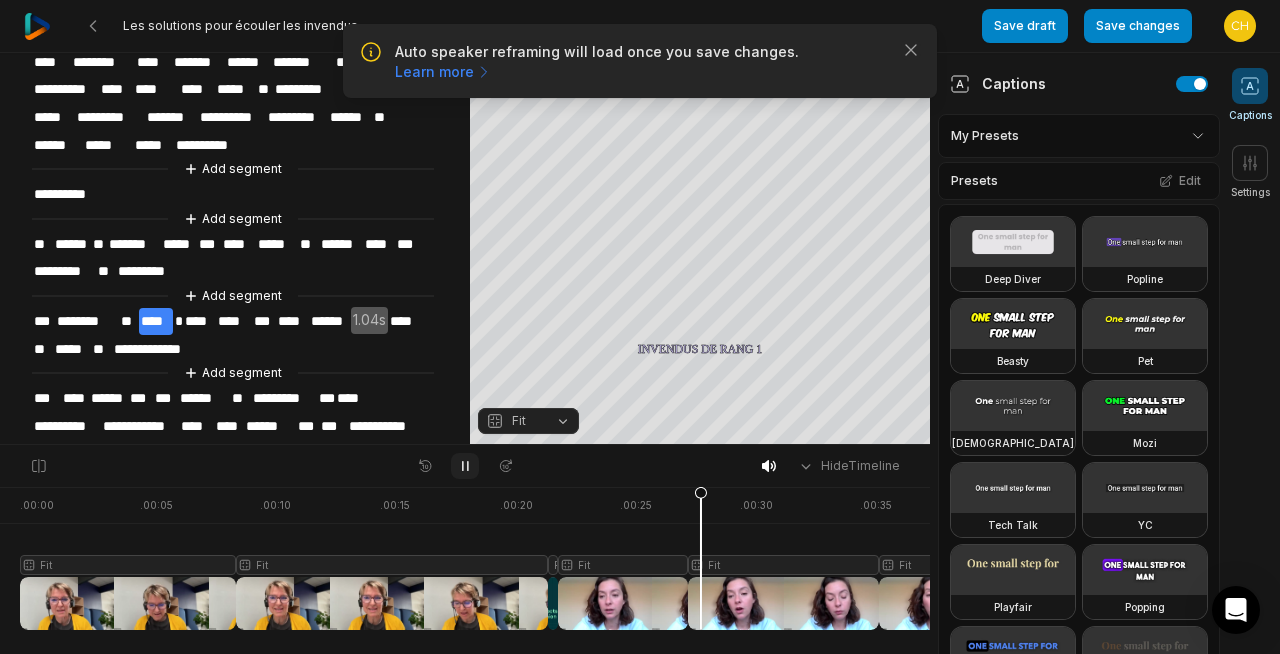 click 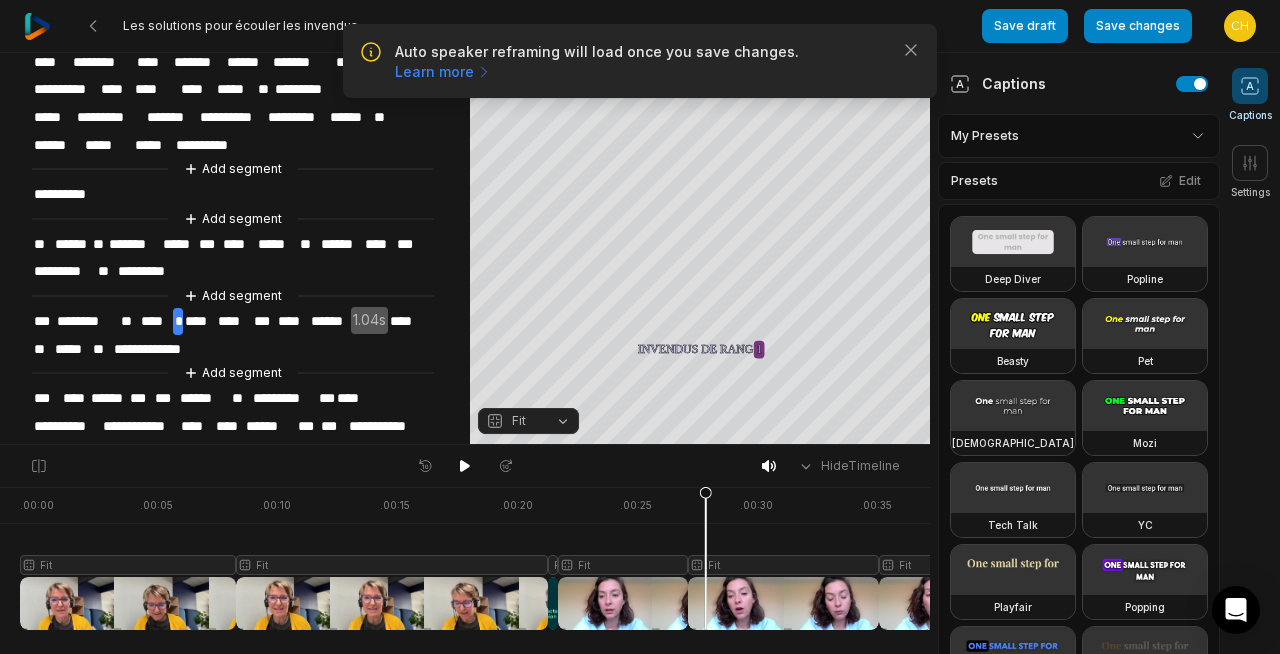 scroll, scrollTop: 0, scrollLeft: 0, axis: both 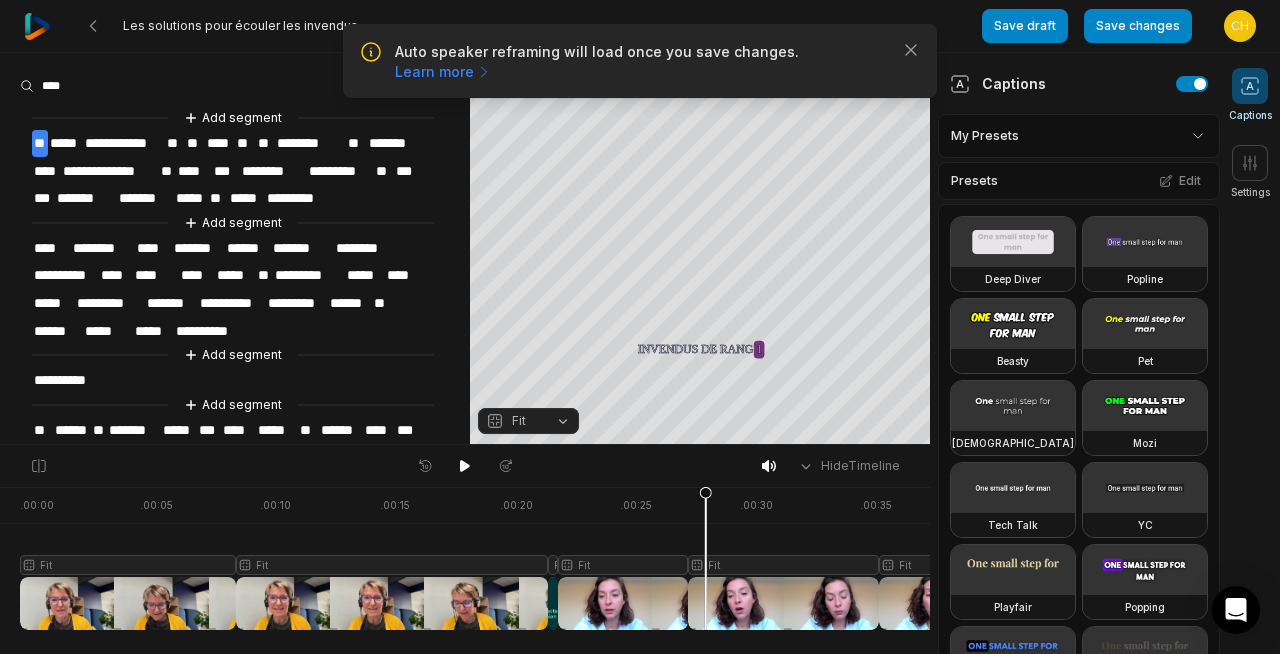 click on "**" at bounding box center [40, 143] 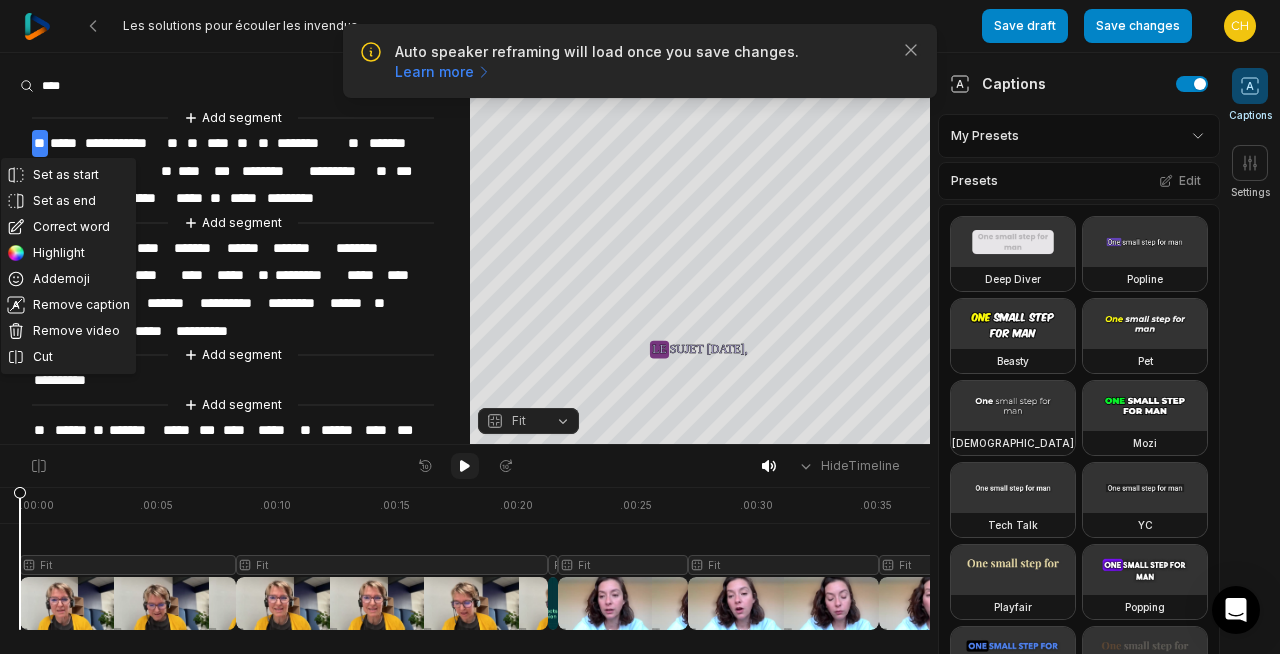 click 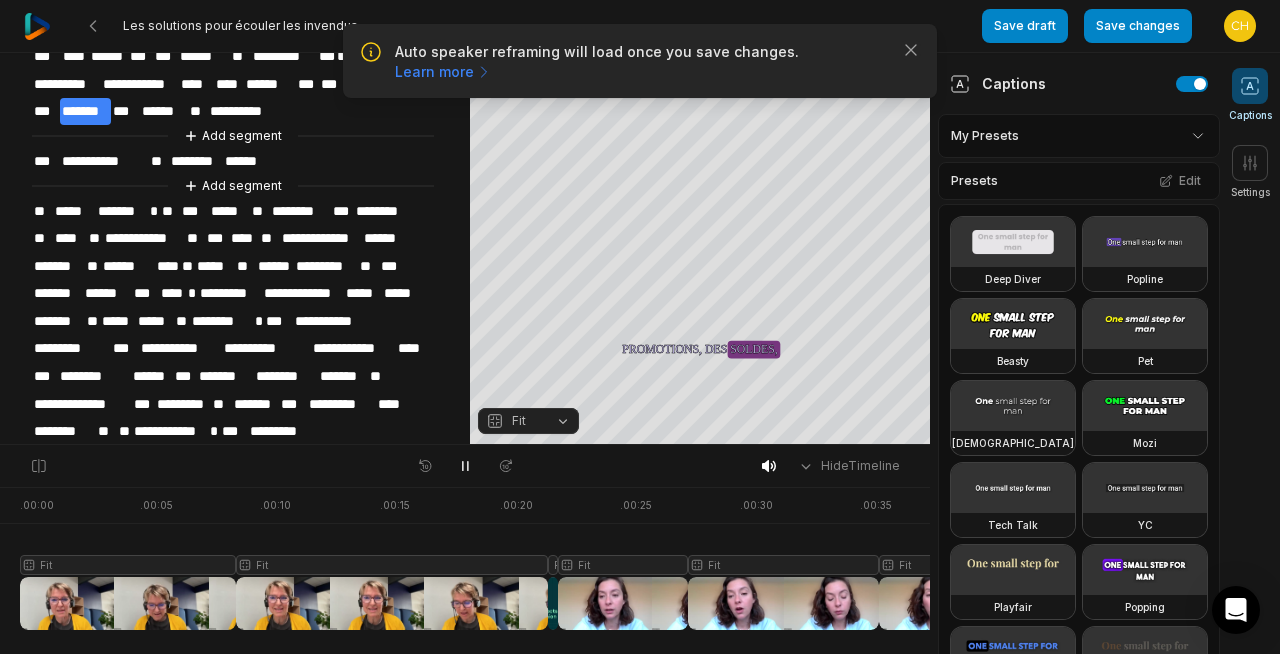 scroll, scrollTop: 535, scrollLeft: 0, axis: vertical 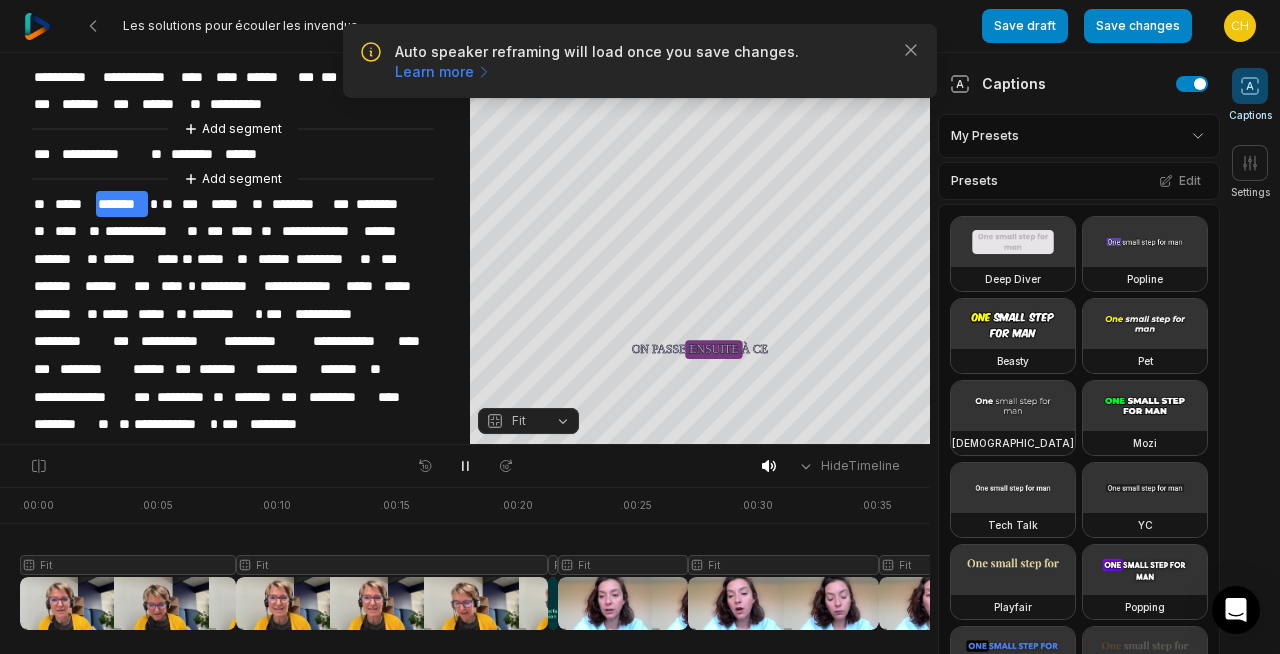 click on "**********" at bounding box center [104, 154] 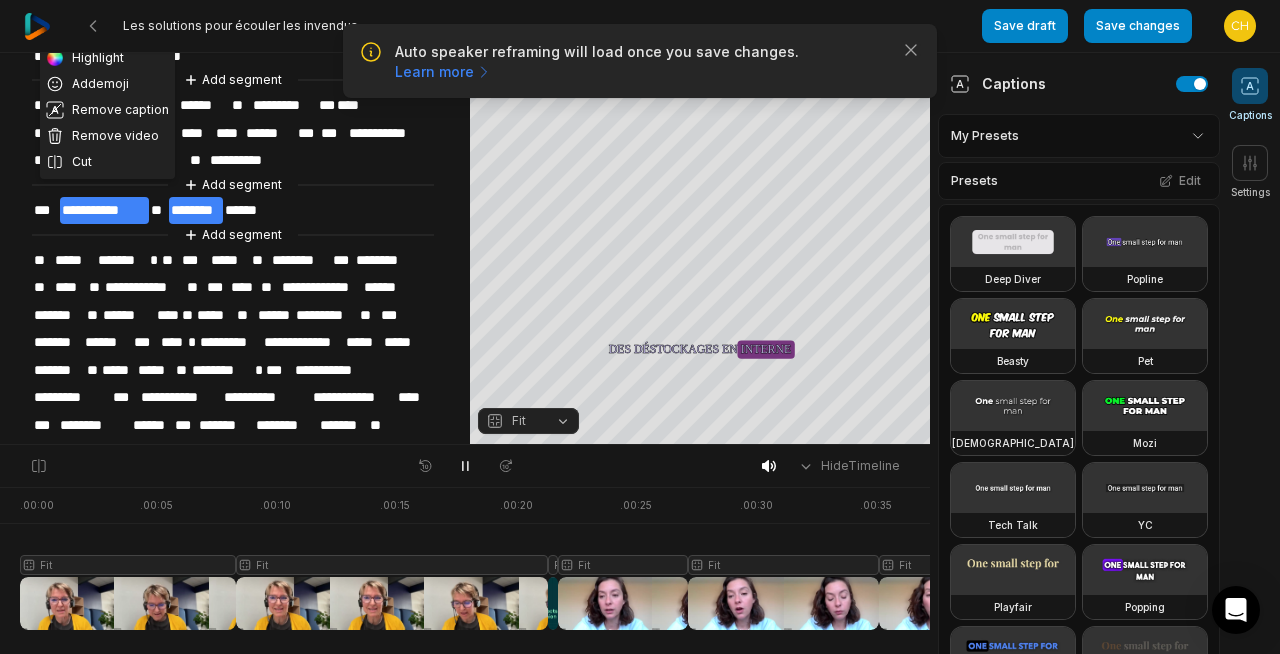 scroll, scrollTop: 409, scrollLeft: 0, axis: vertical 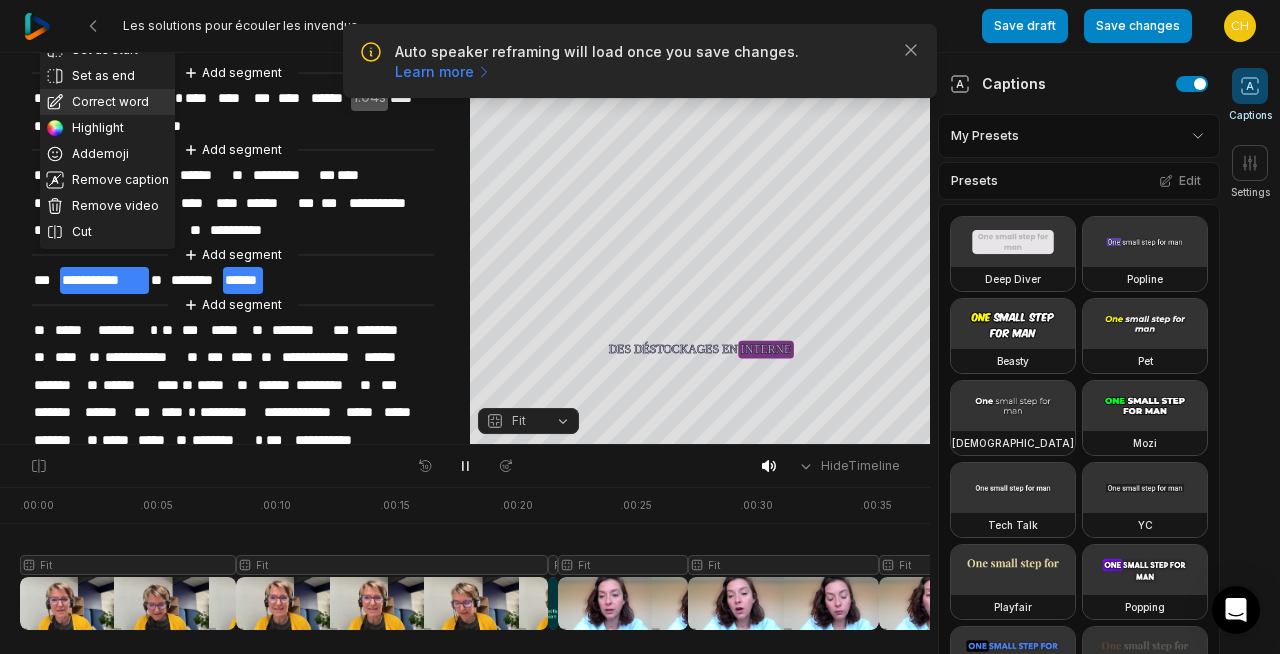 click on "Correct word" at bounding box center [107, 102] 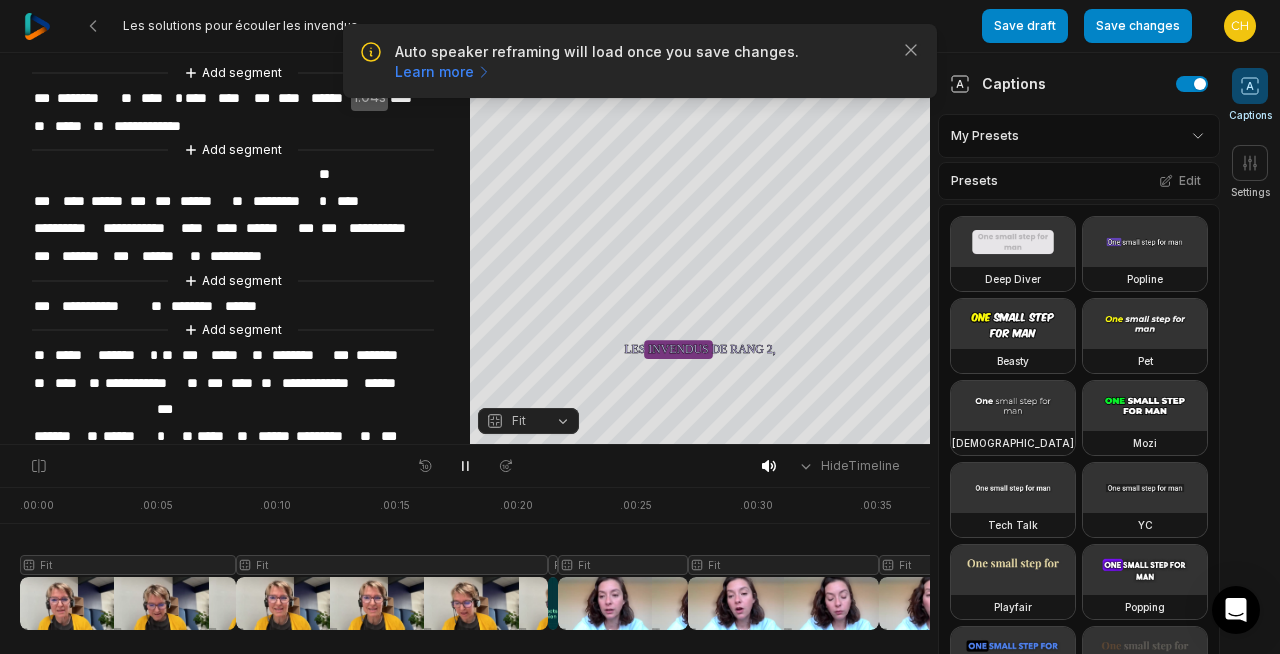 type 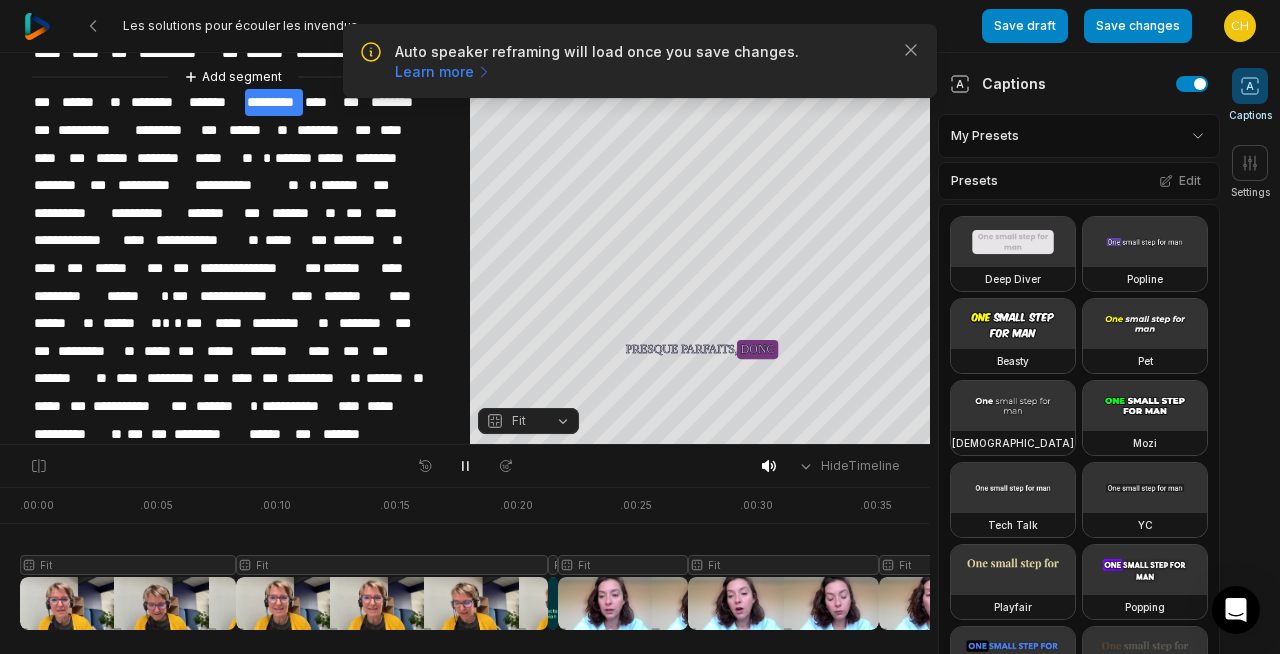 scroll, scrollTop: 930, scrollLeft: 0, axis: vertical 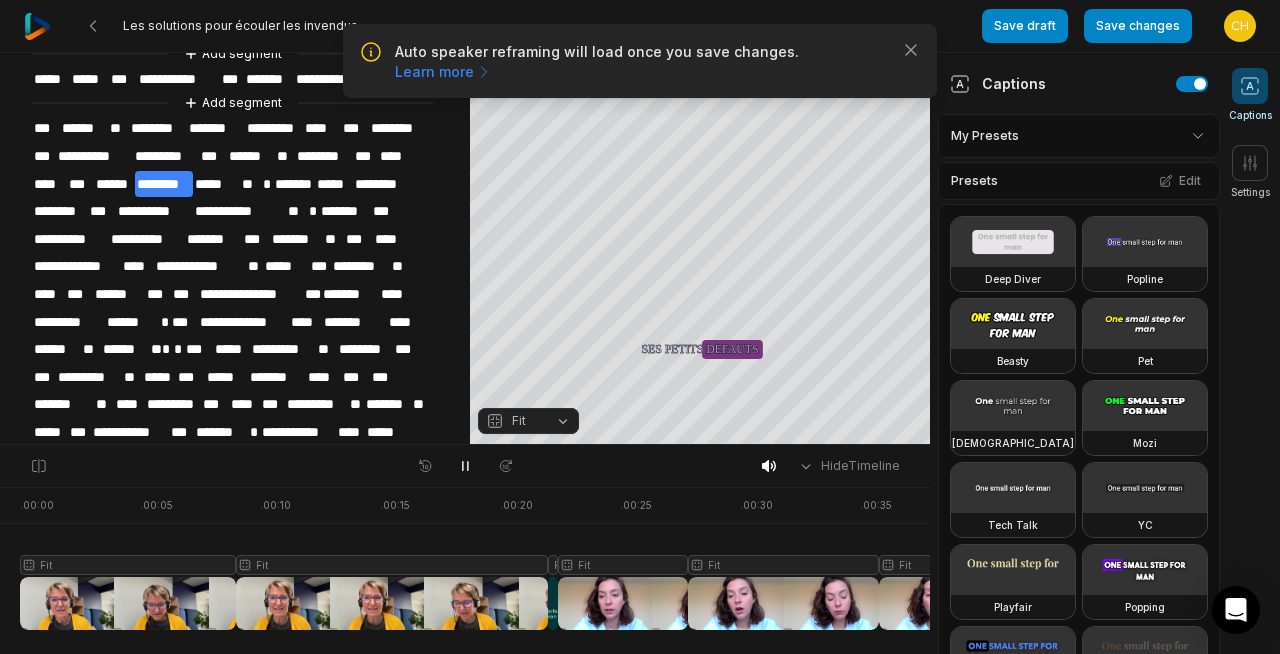 click on "***" at bounding box center [80, 184] 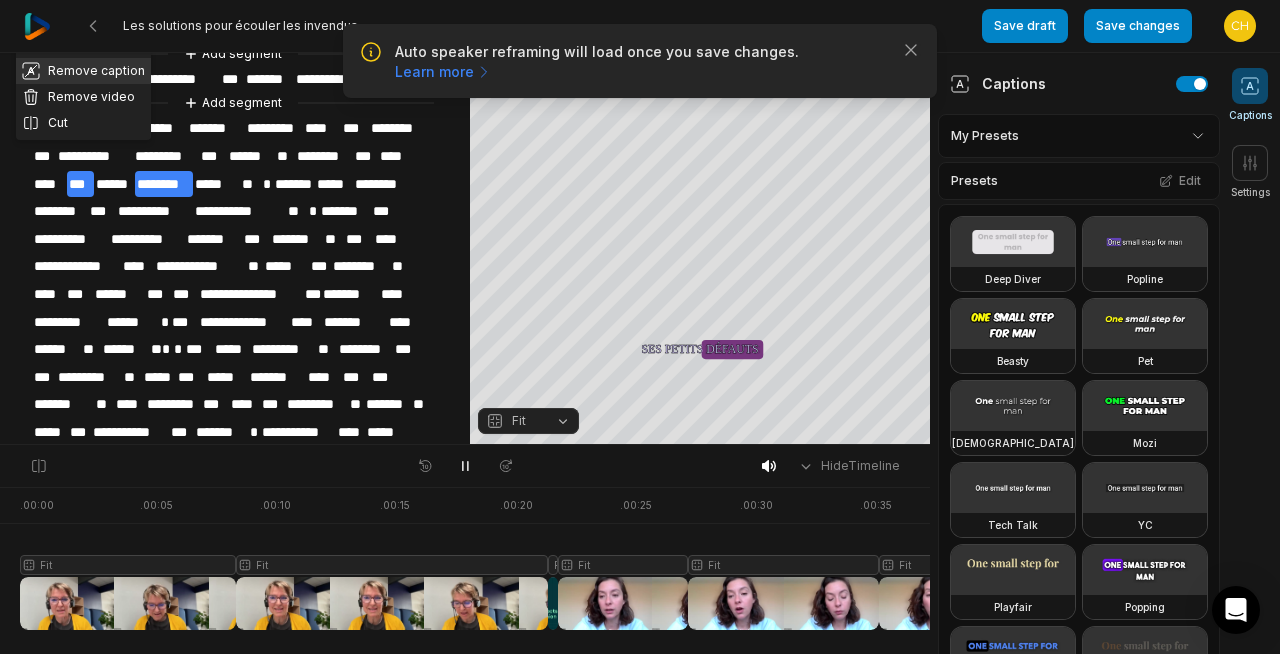 scroll, scrollTop: 824, scrollLeft: 0, axis: vertical 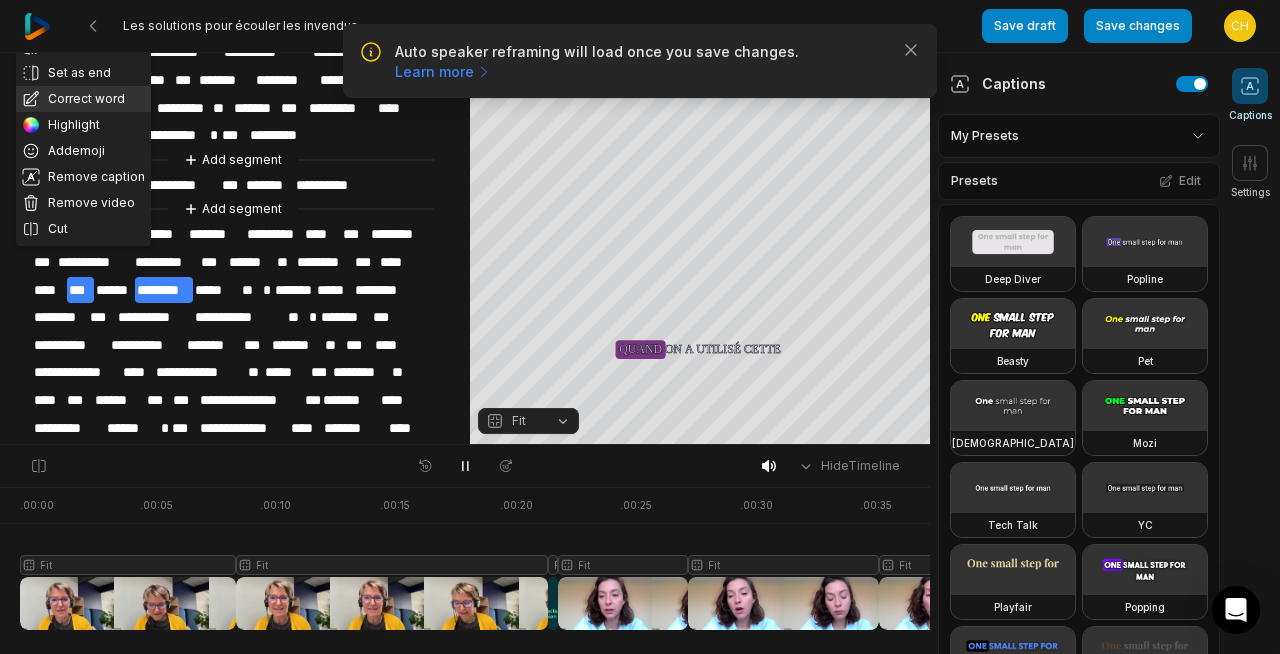 click on "Correct word" at bounding box center [83, 99] 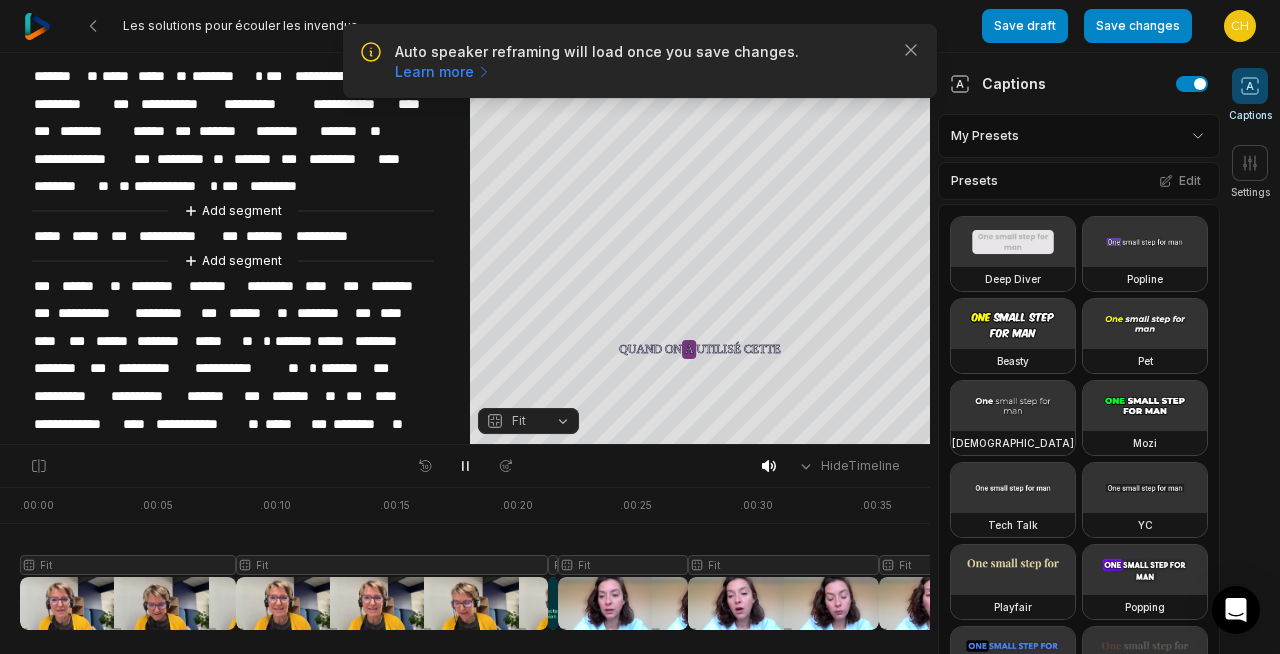 click on "**********" at bounding box center [82, 159] 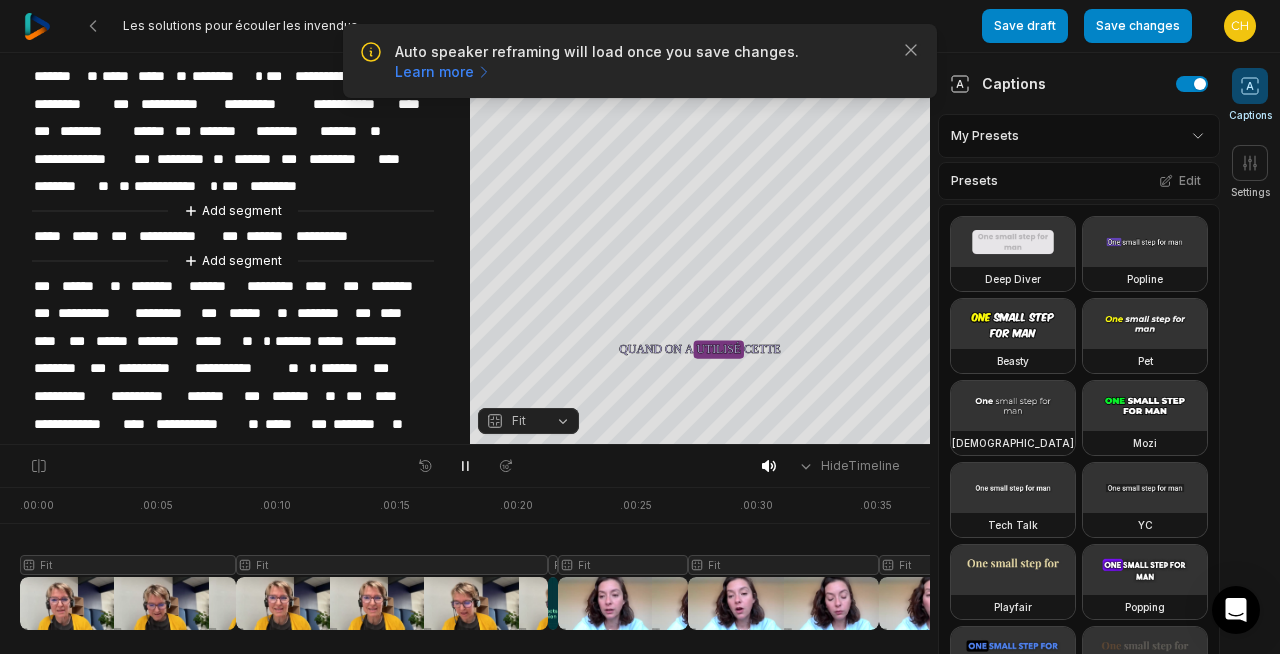 type 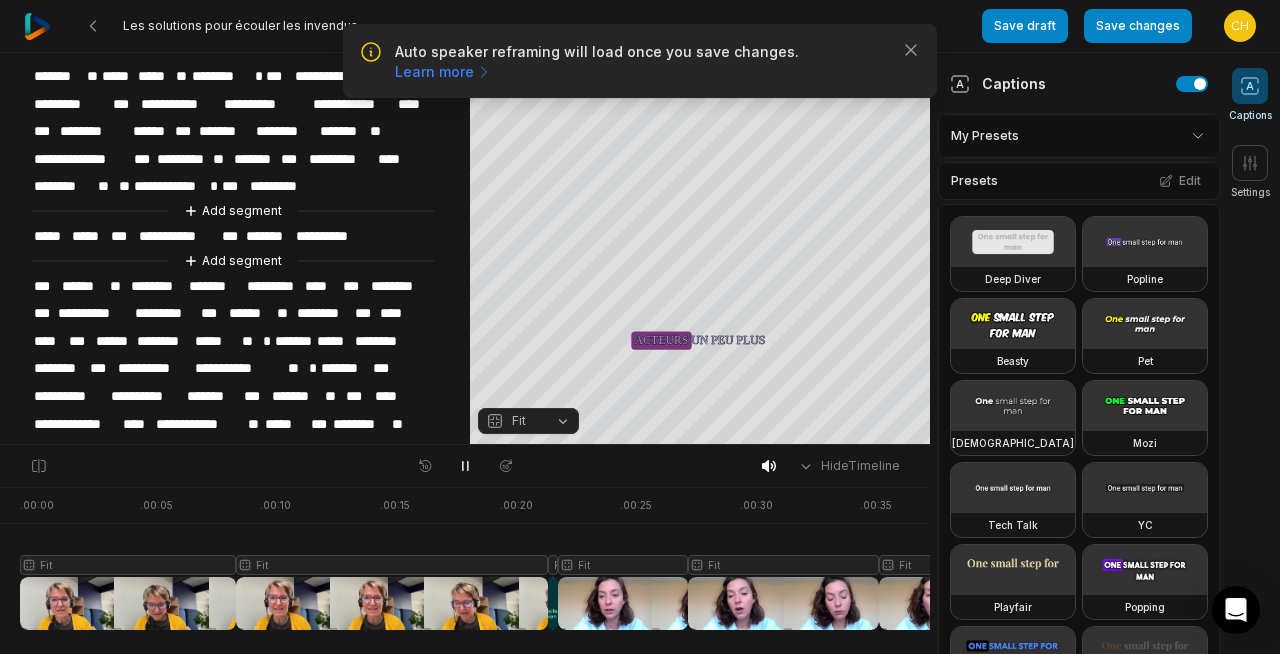 click on "Add segment" at bounding box center (233, 211) 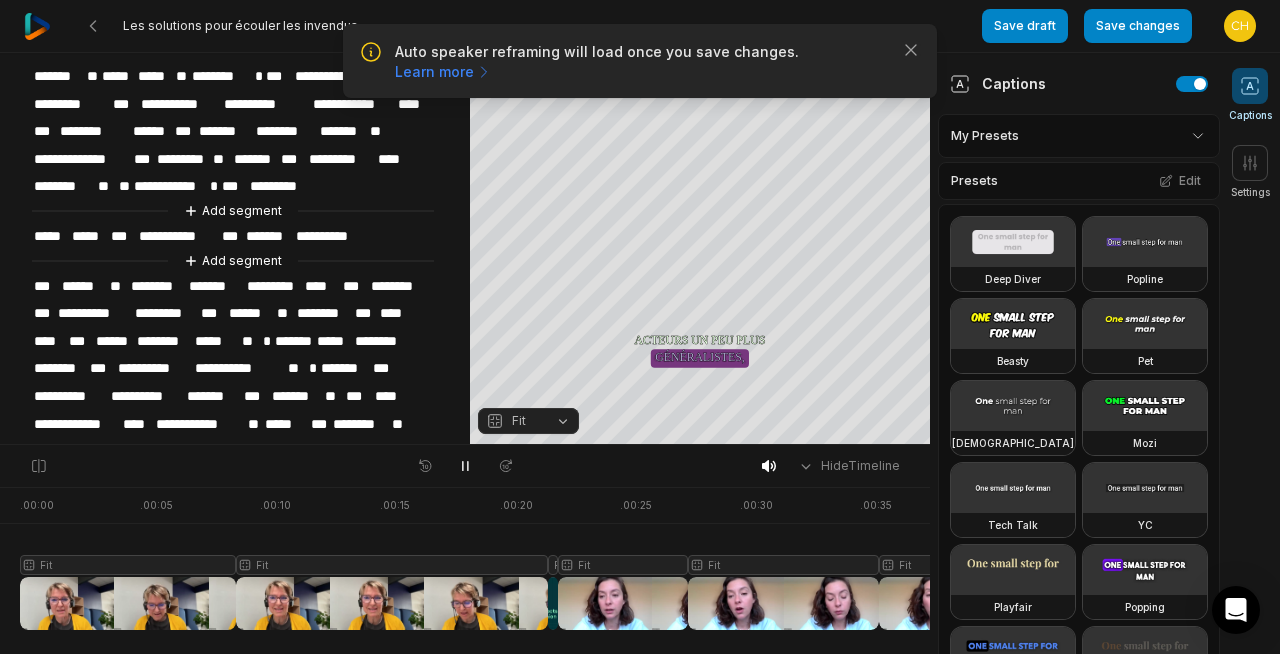 click on "**********" at bounding box center [82, 159] 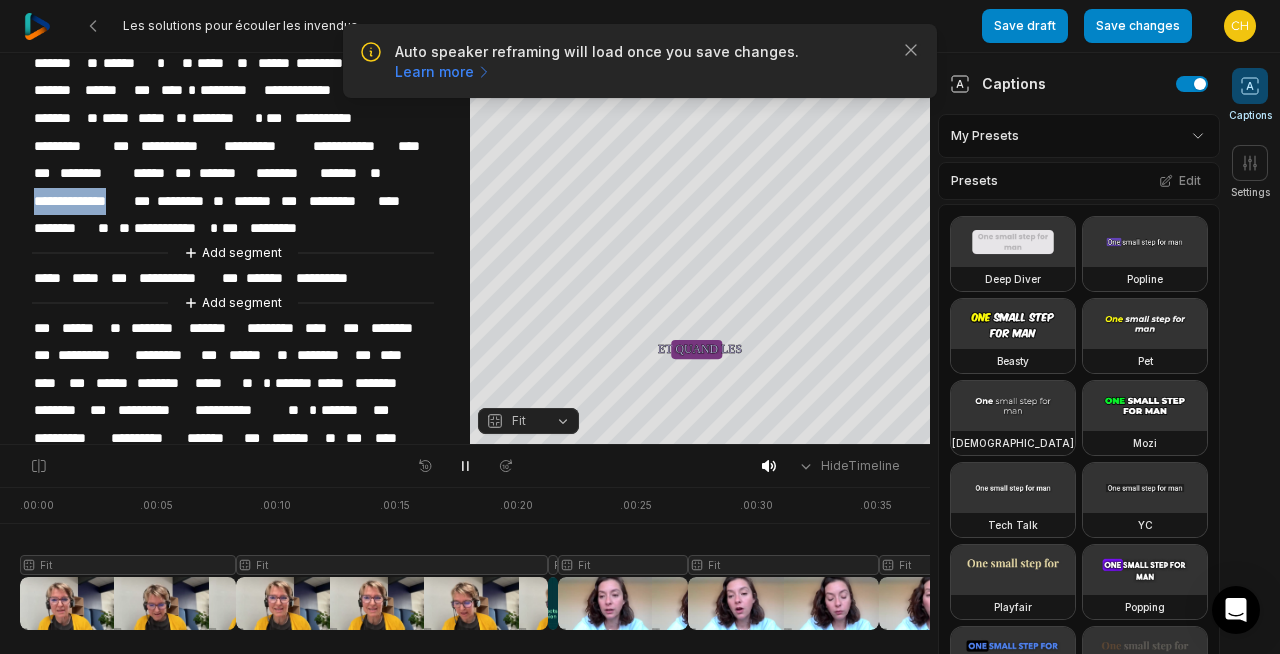 scroll, scrollTop: 759, scrollLeft: 0, axis: vertical 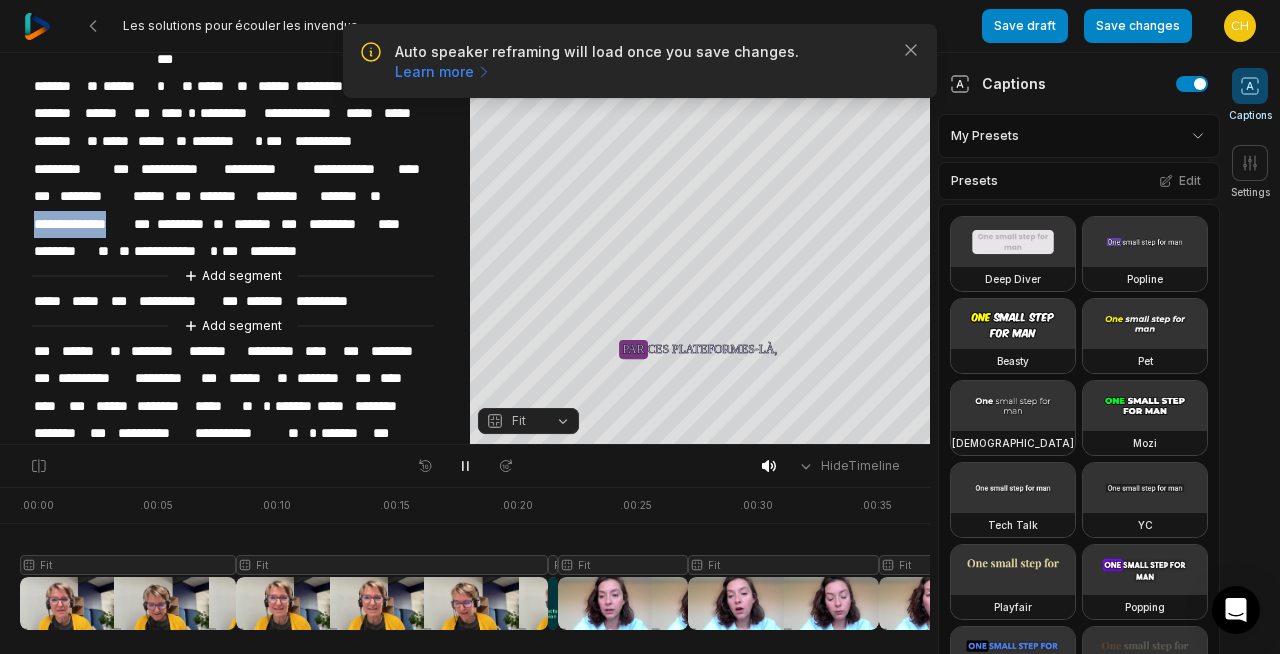click on "**********" at bounding box center [82, 224] 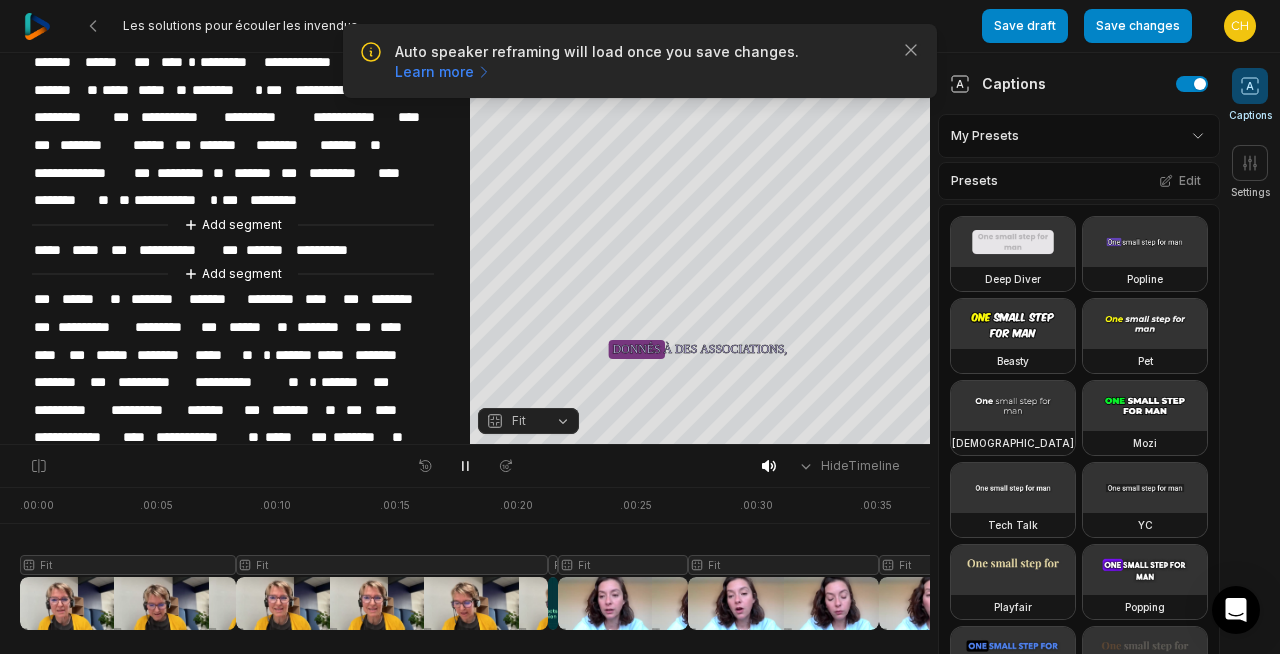 click on "**********" at bounding box center (82, 173) 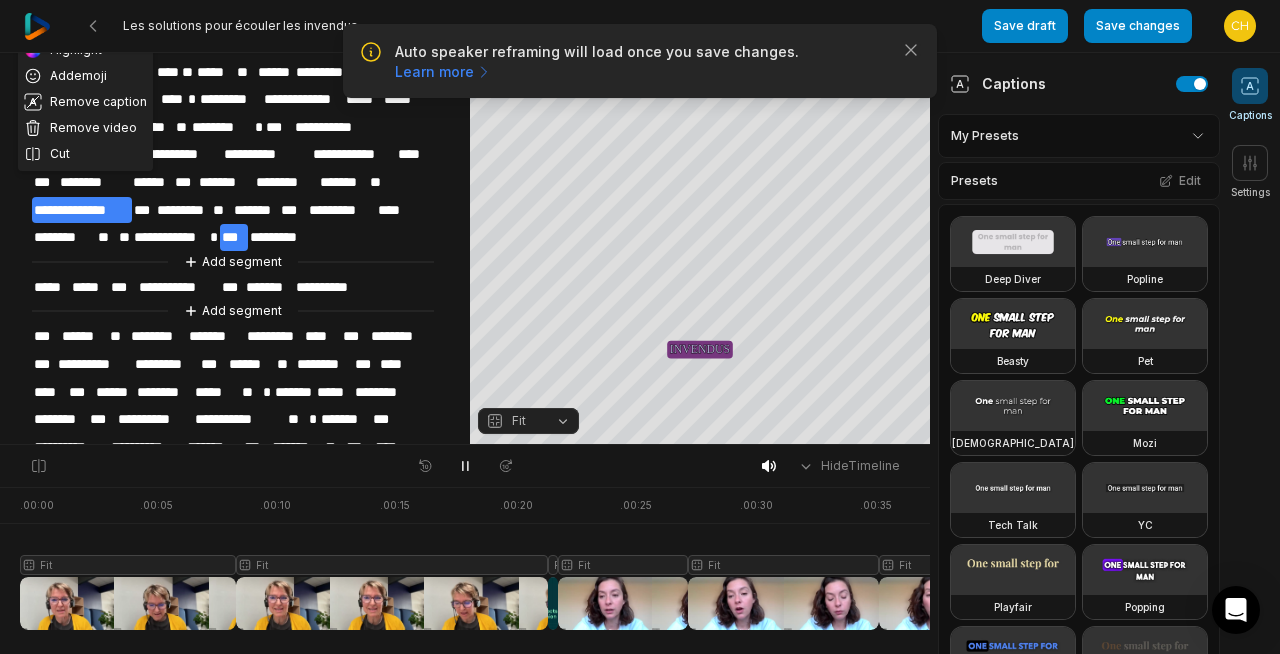 scroll, scrollTop: 773, scrollLeft: 0, axis: vertical 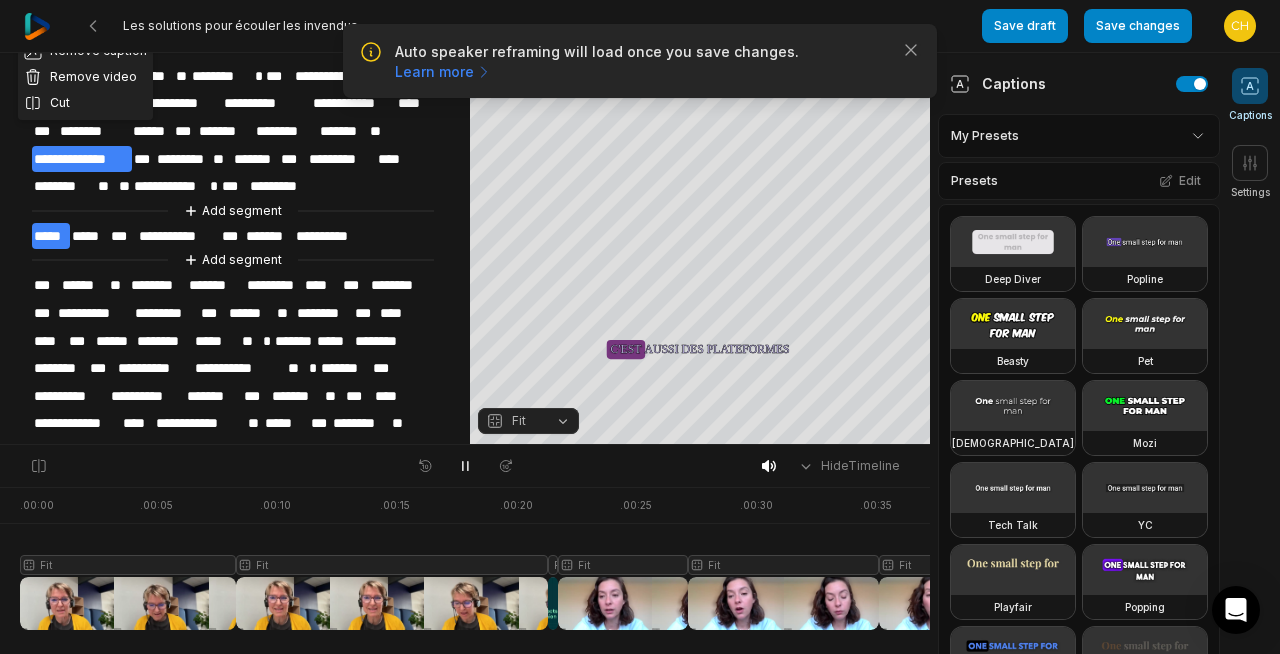 click on "***" at bounding box center [80, 341] 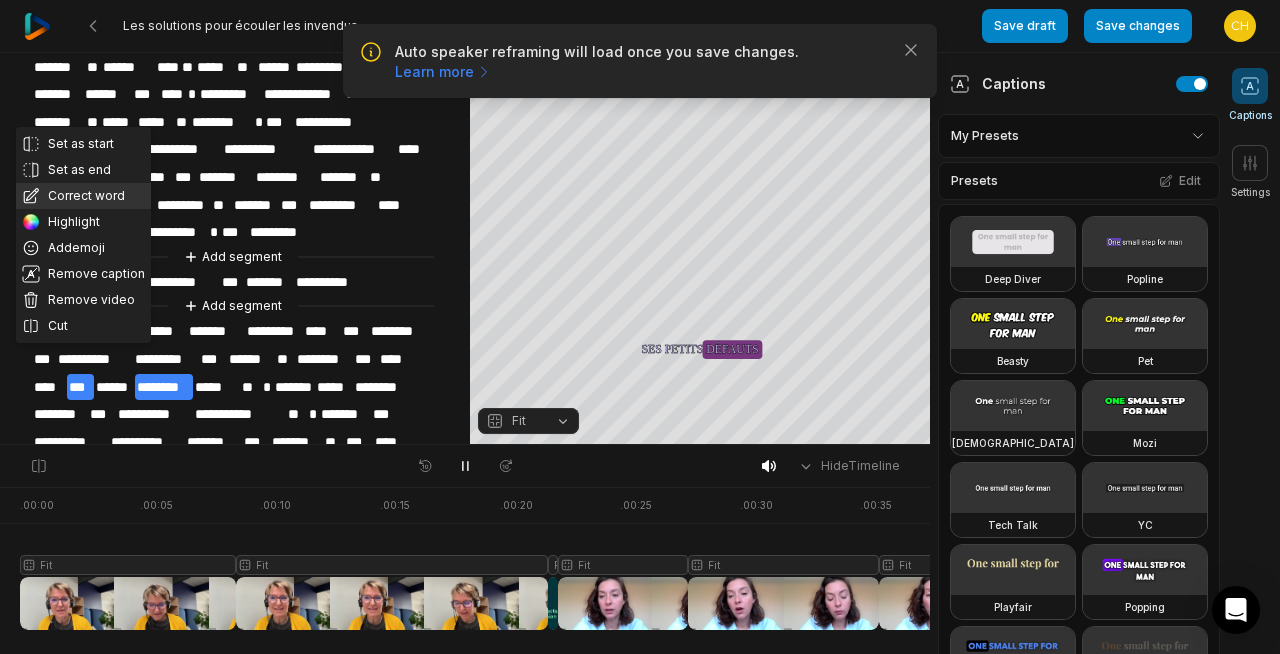 scroll, scrollTop: 726, scrollLeft: 0, axis: vertical 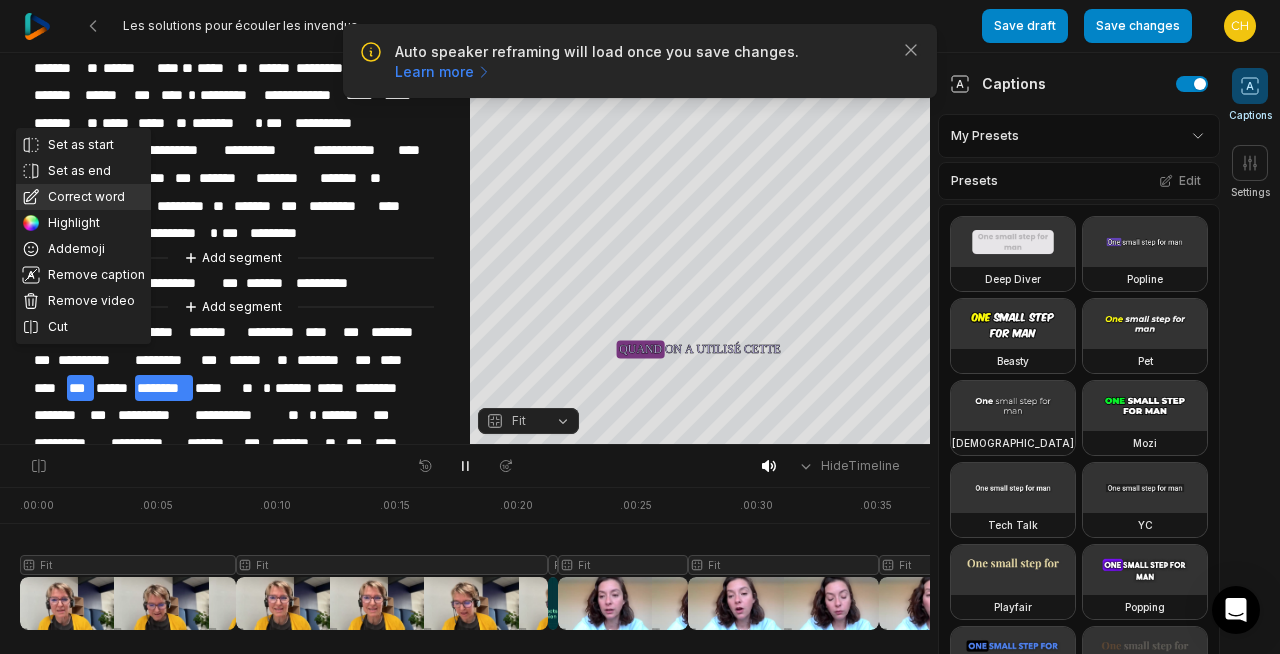 click on "Correct word" at bounding box center [83, 197] 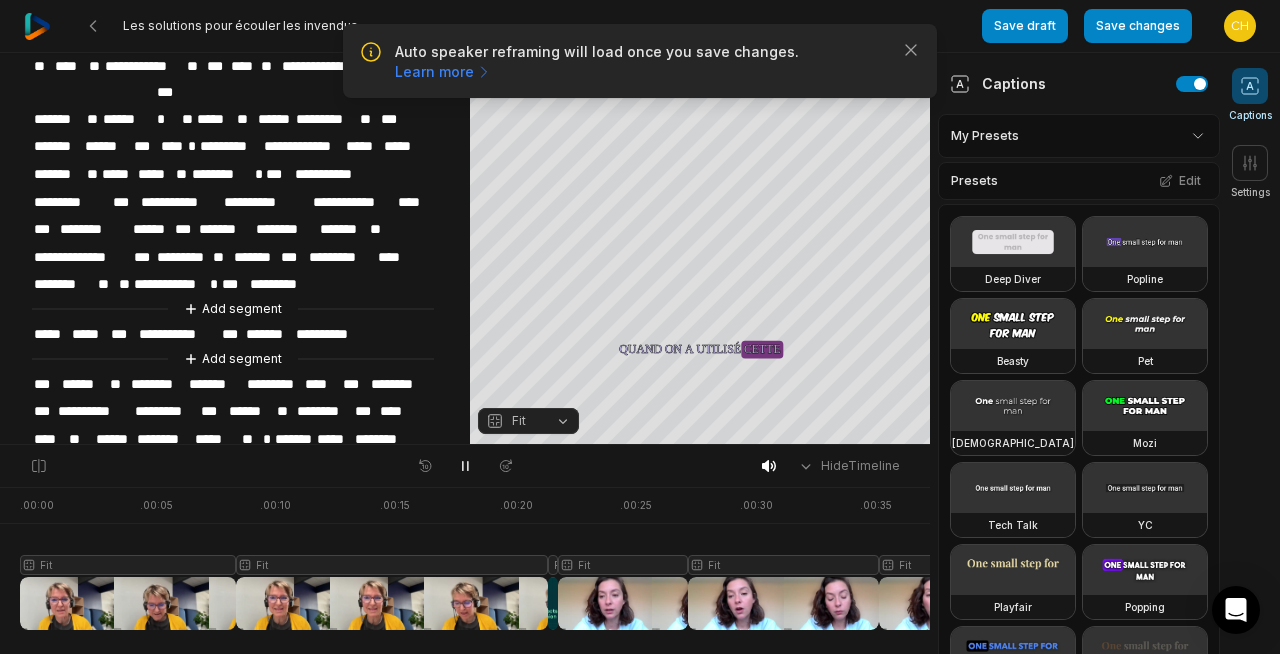 type 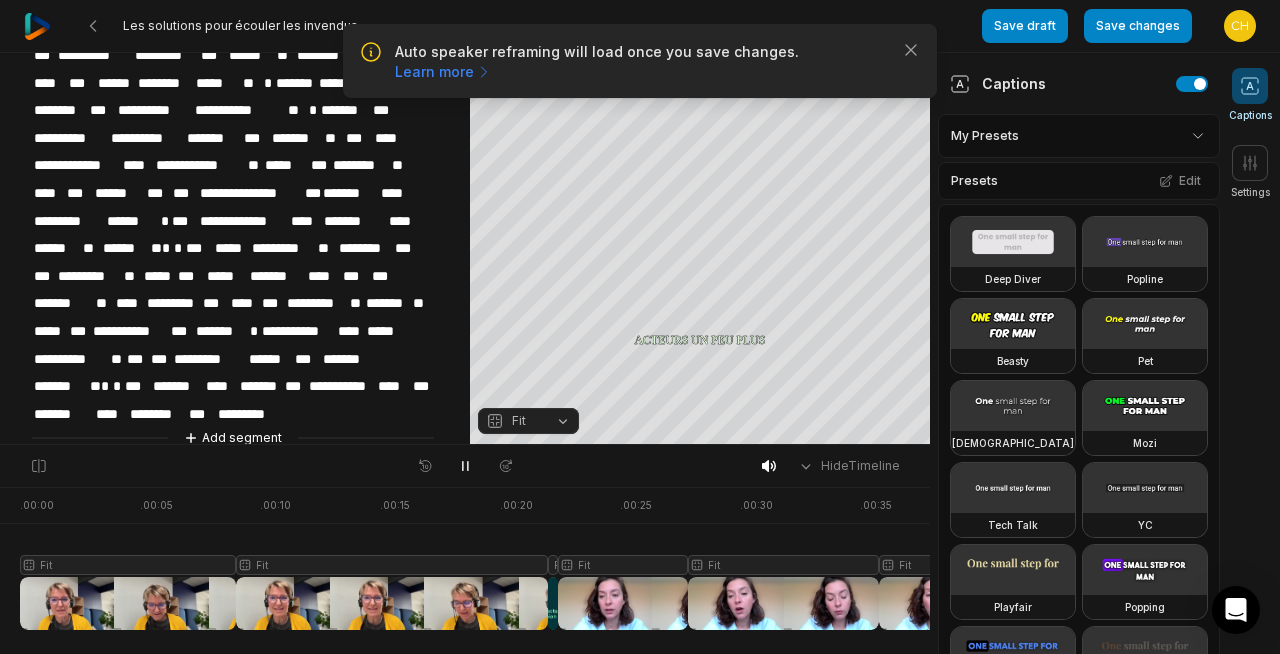 scroll, scrollTop: 1039, scrollLeft: 0, axis: vertical 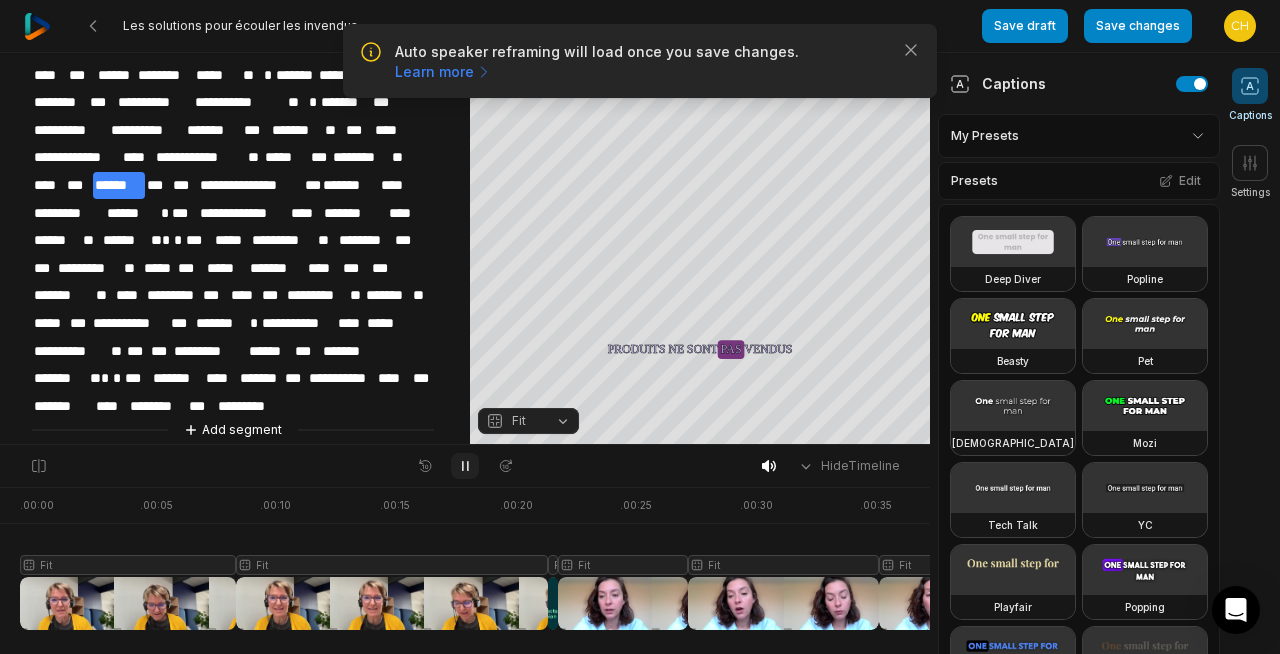 click 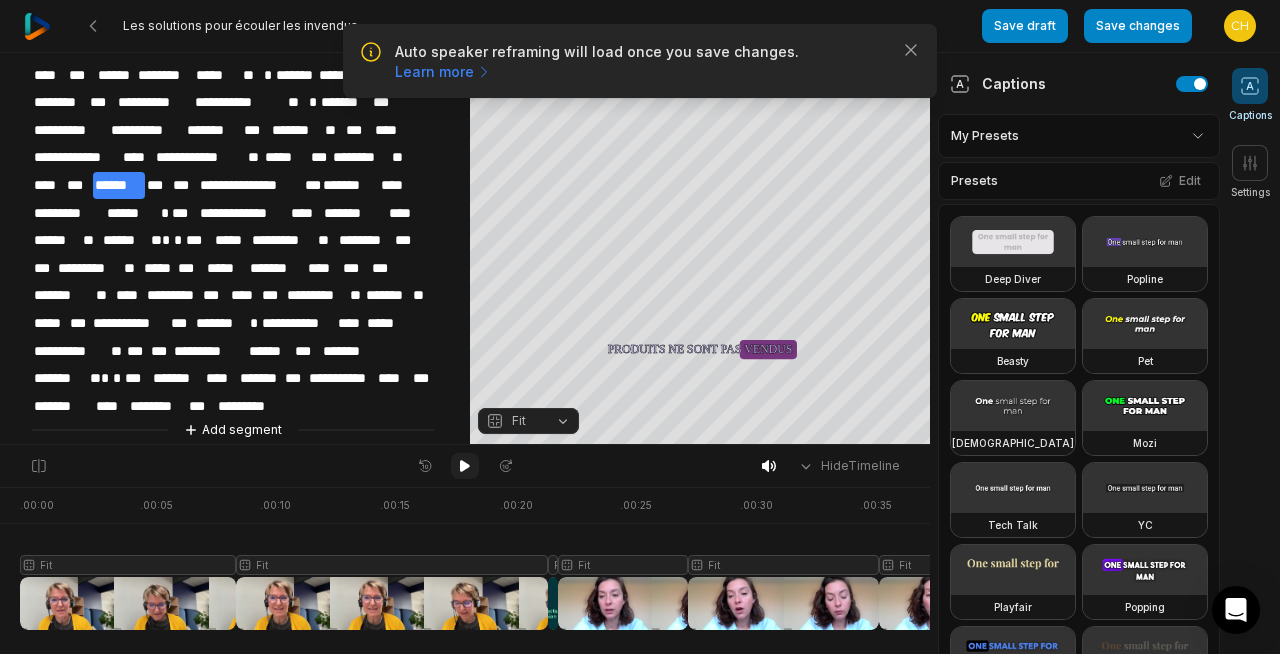 click 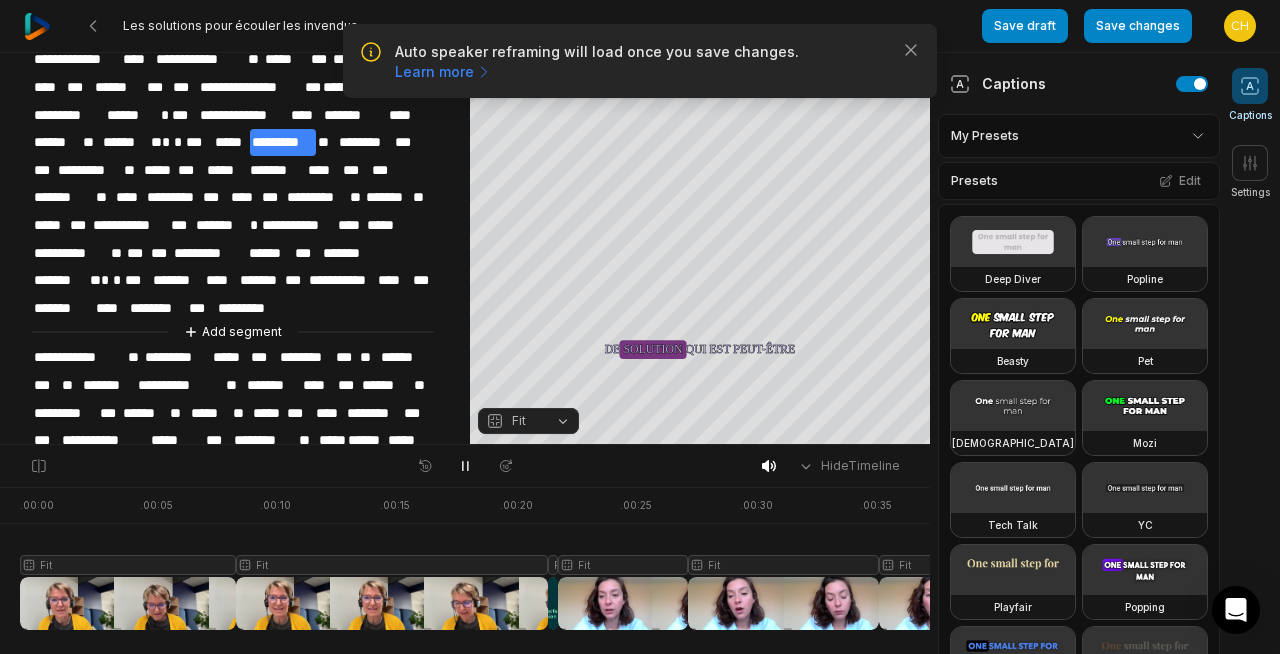 scroll, scrollTop: 1136, scrollLeft: 0, axis: vertical 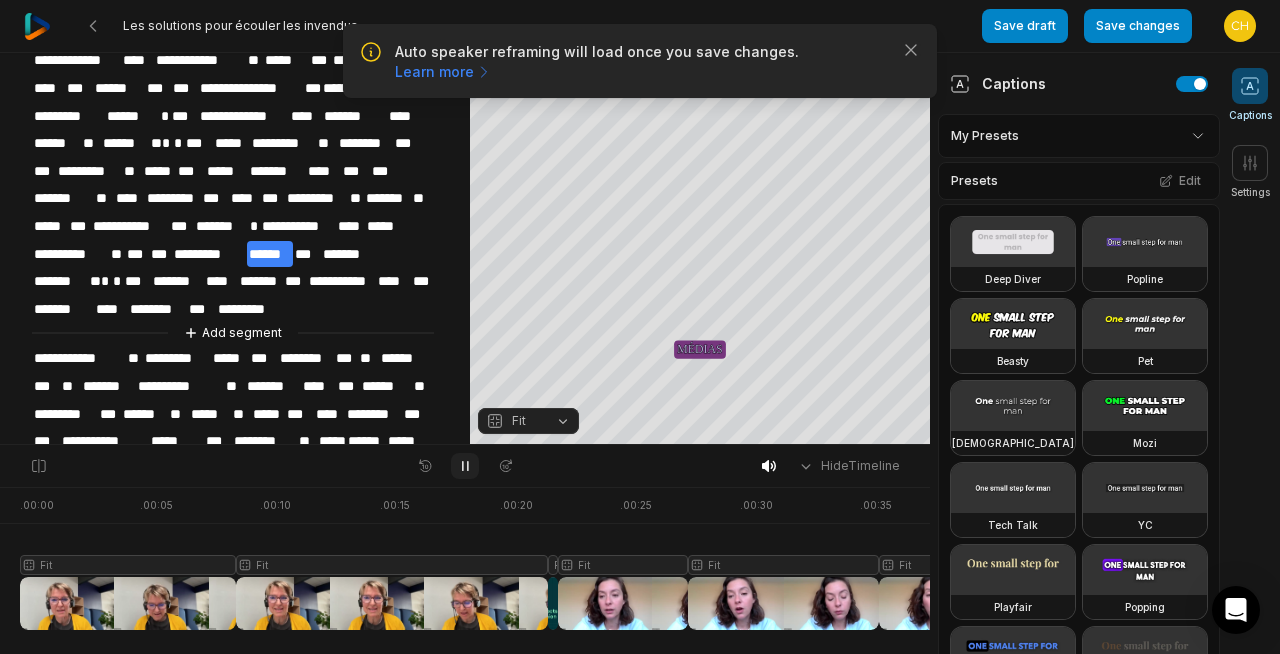 click 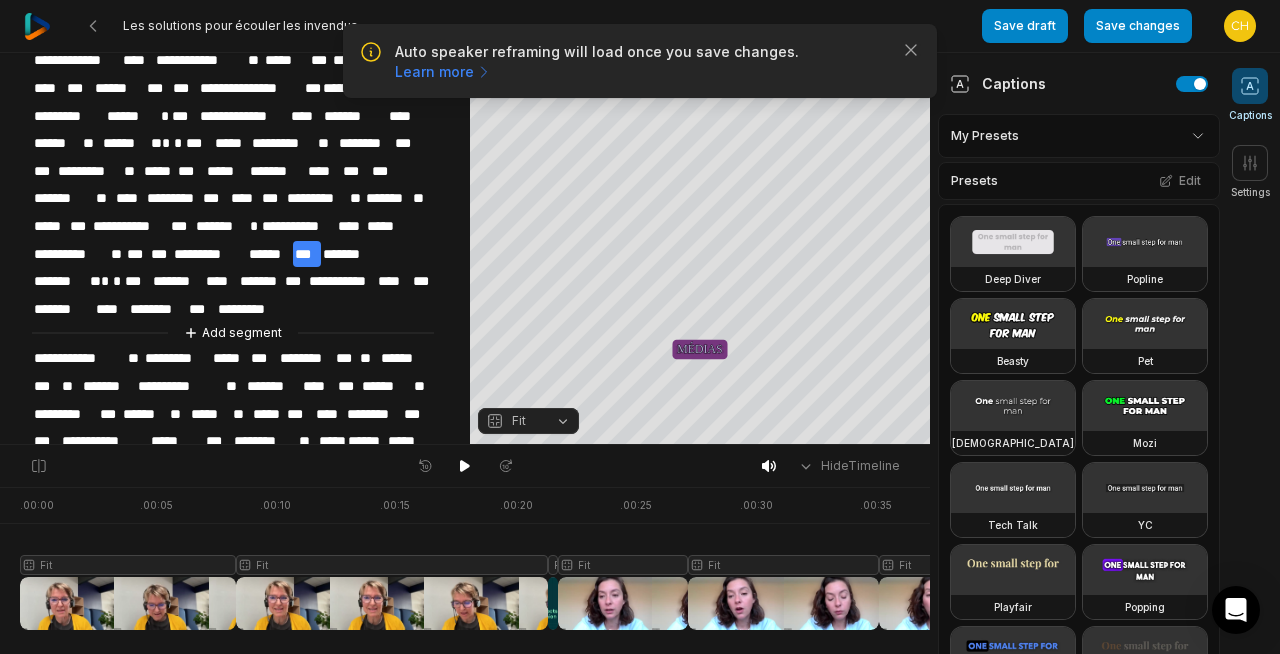 scroll, scrollTop: 1121, scrollLeft: 0, axis: vertical 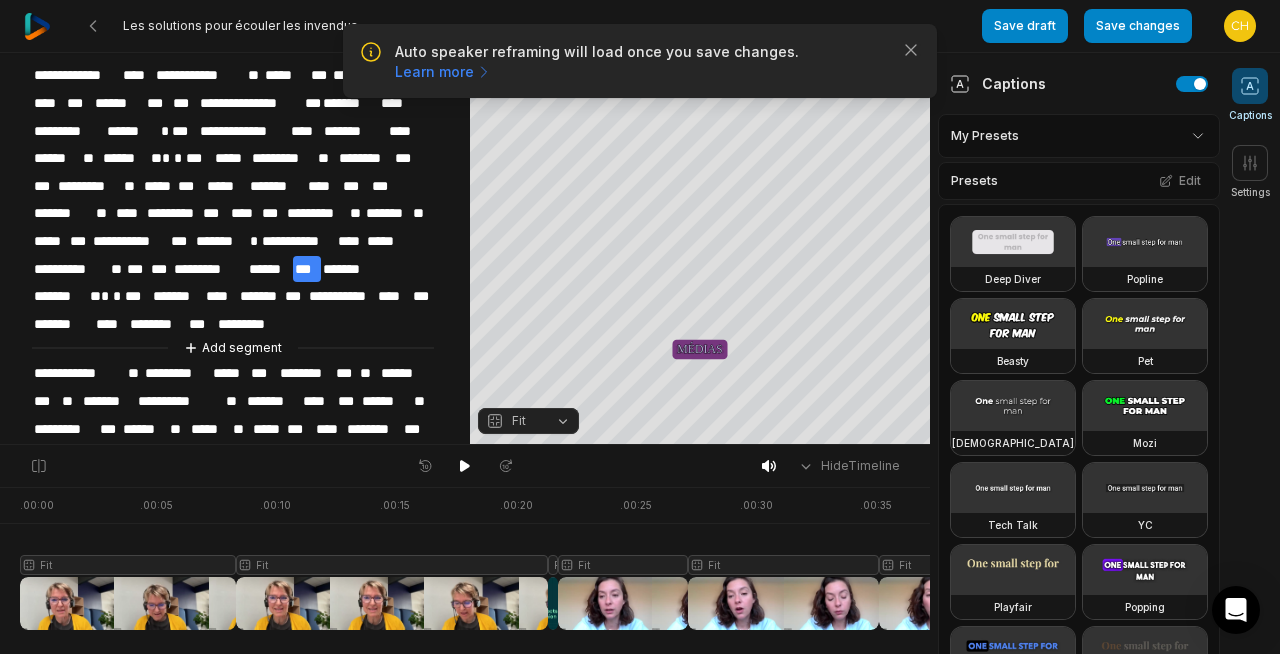 click on "********" at bounding box center [365, 158] 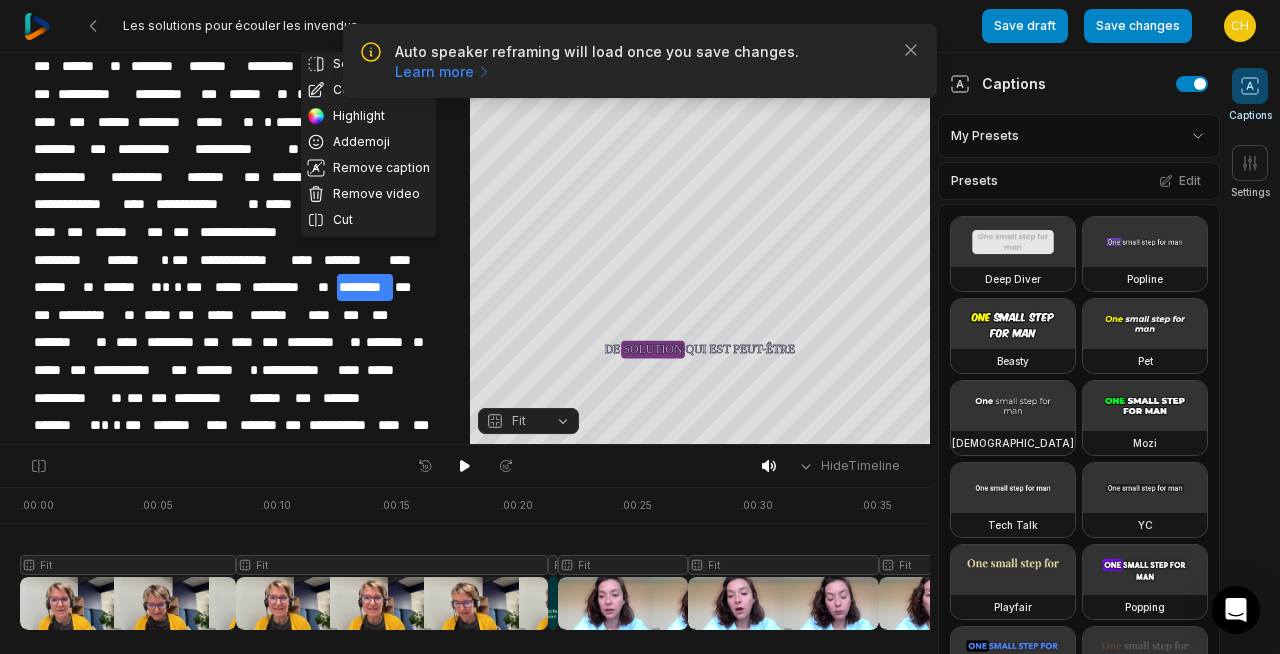 scroll, scrollTop: 950, scrollLeft: 0, axis: vertical 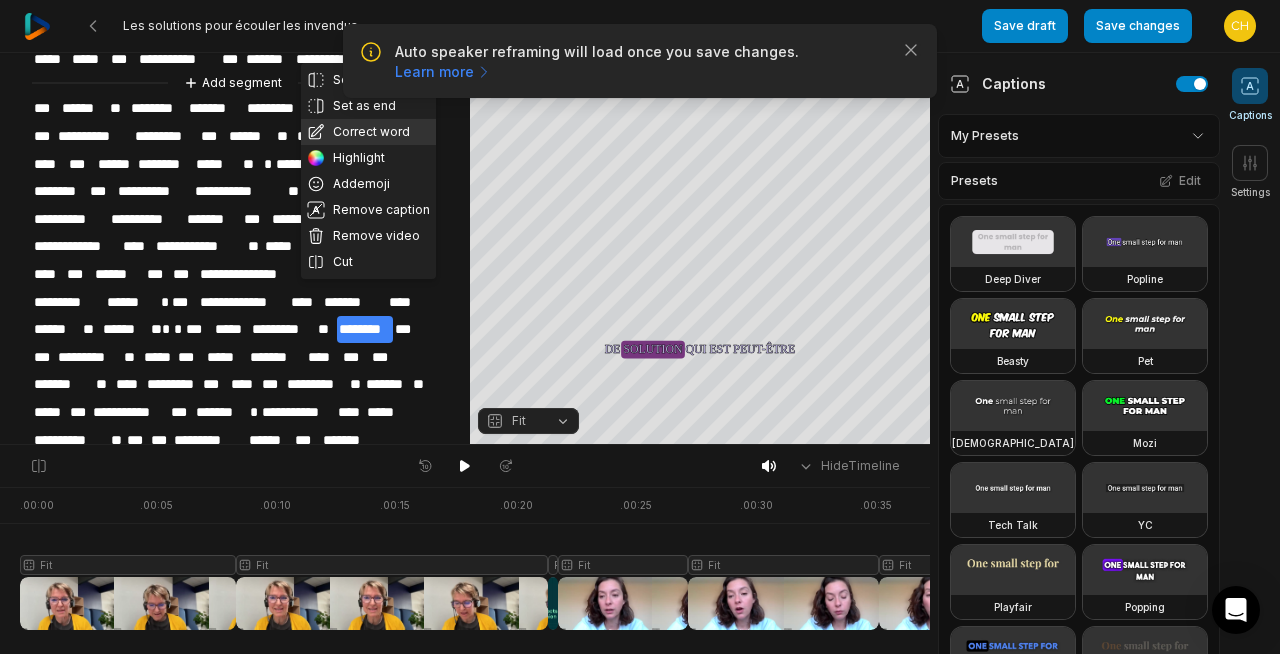 click on "Correct word" at bounding box center [368, 132] 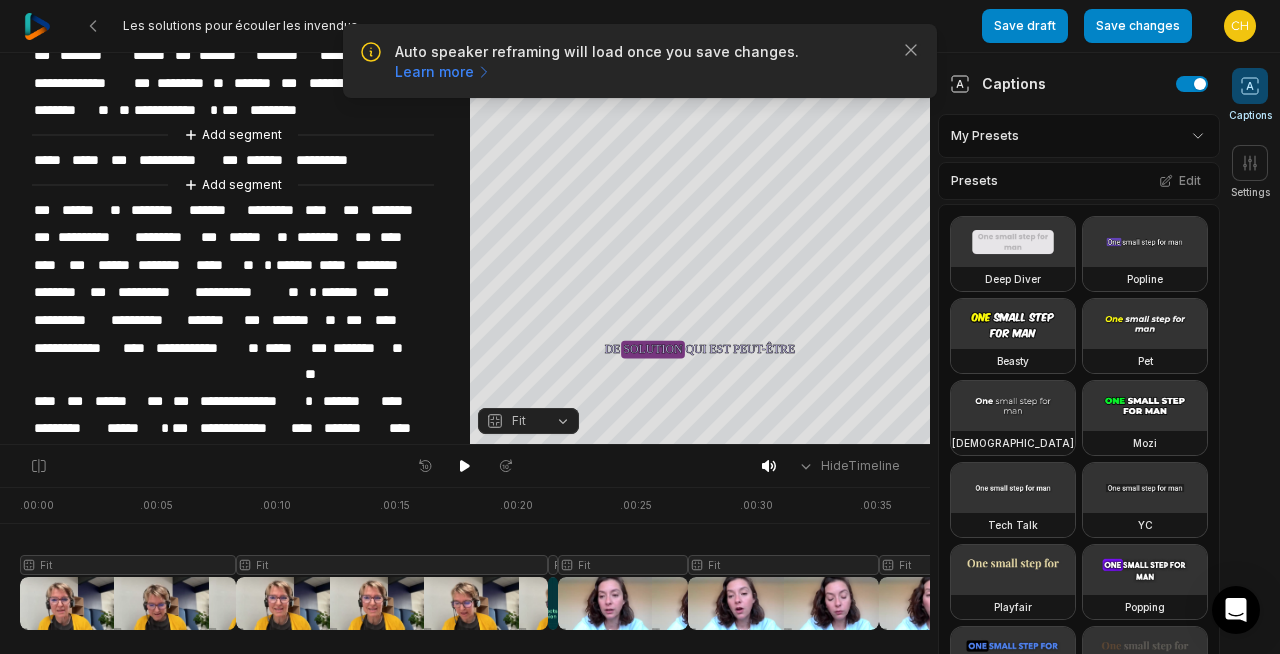 scroll, scrollTop: 908, scrollLeft: 0, axis: vertical 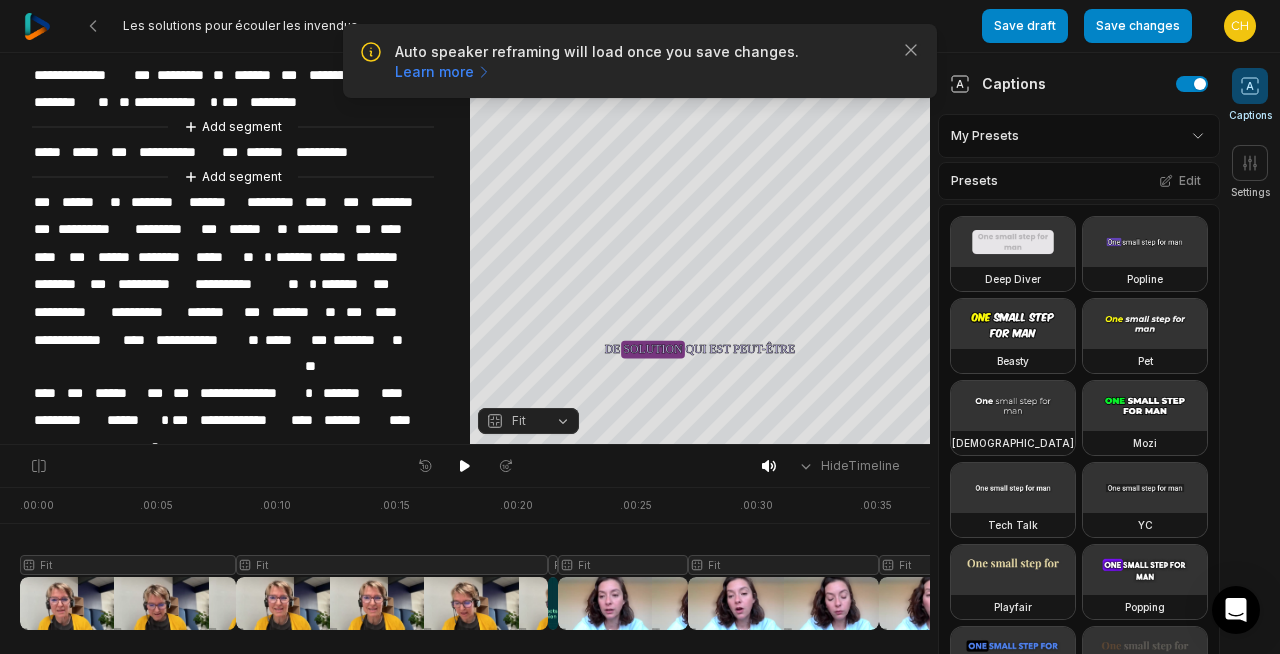 type 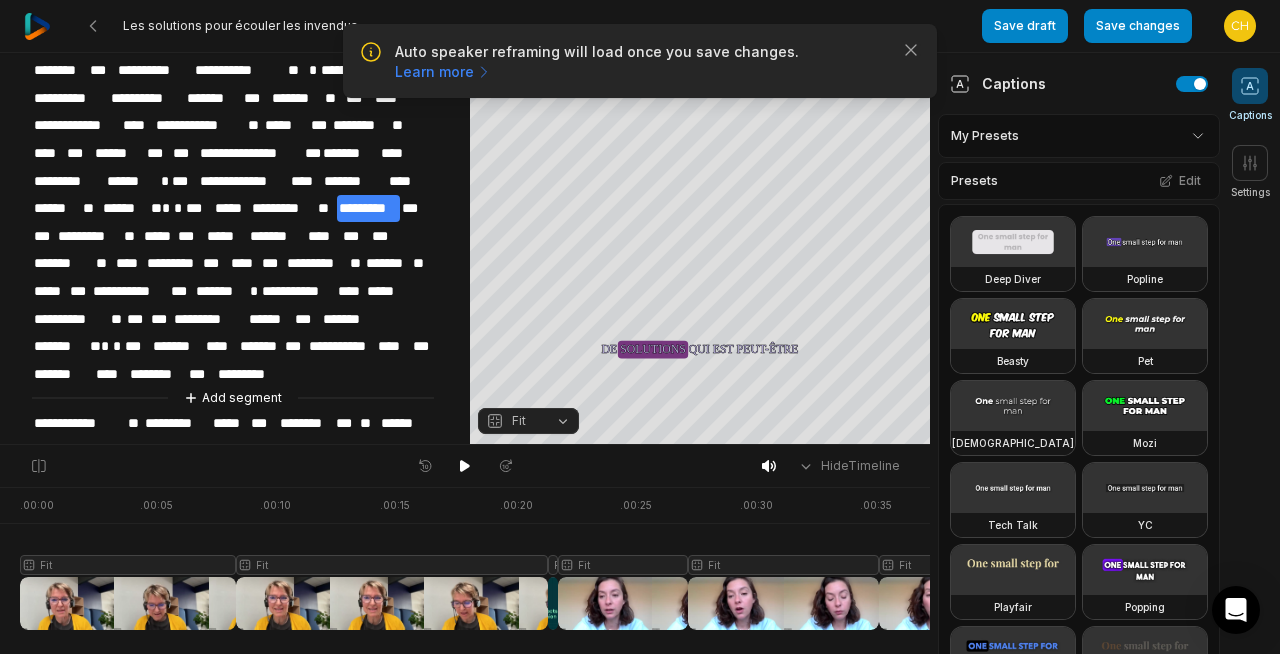 scroll, scrollTop: 1075, scrollLeft: 0, axis: vertical 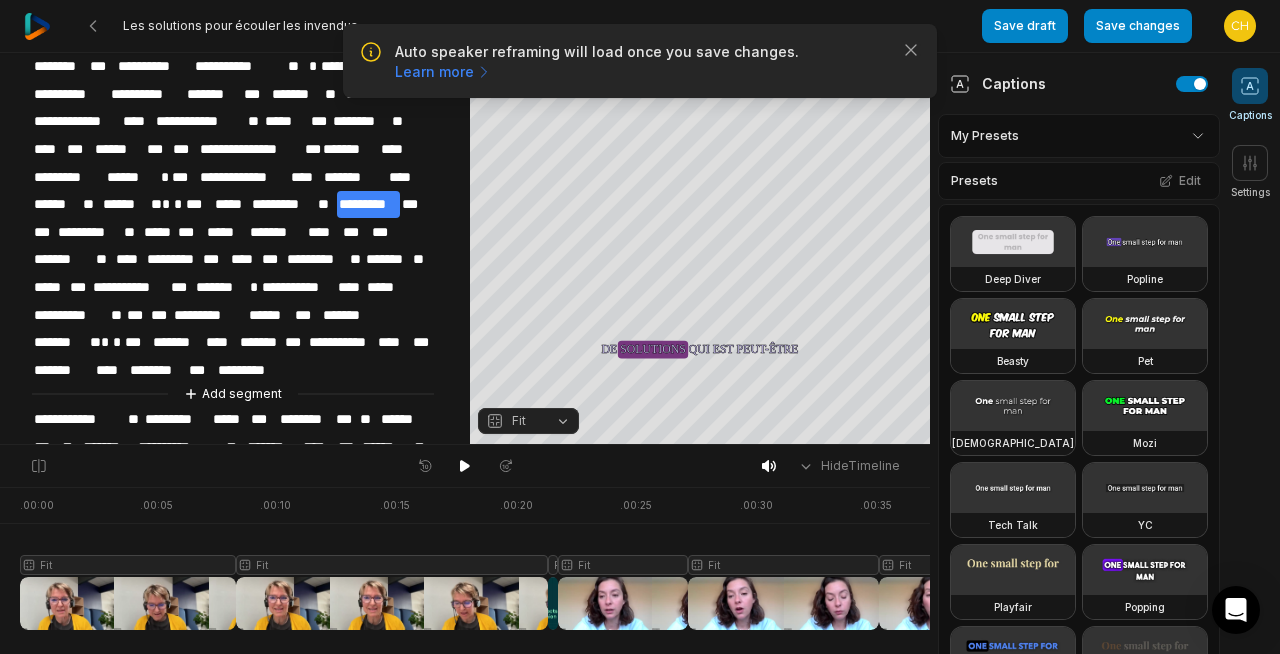 click on "*******" at bounding box center [387, 259] 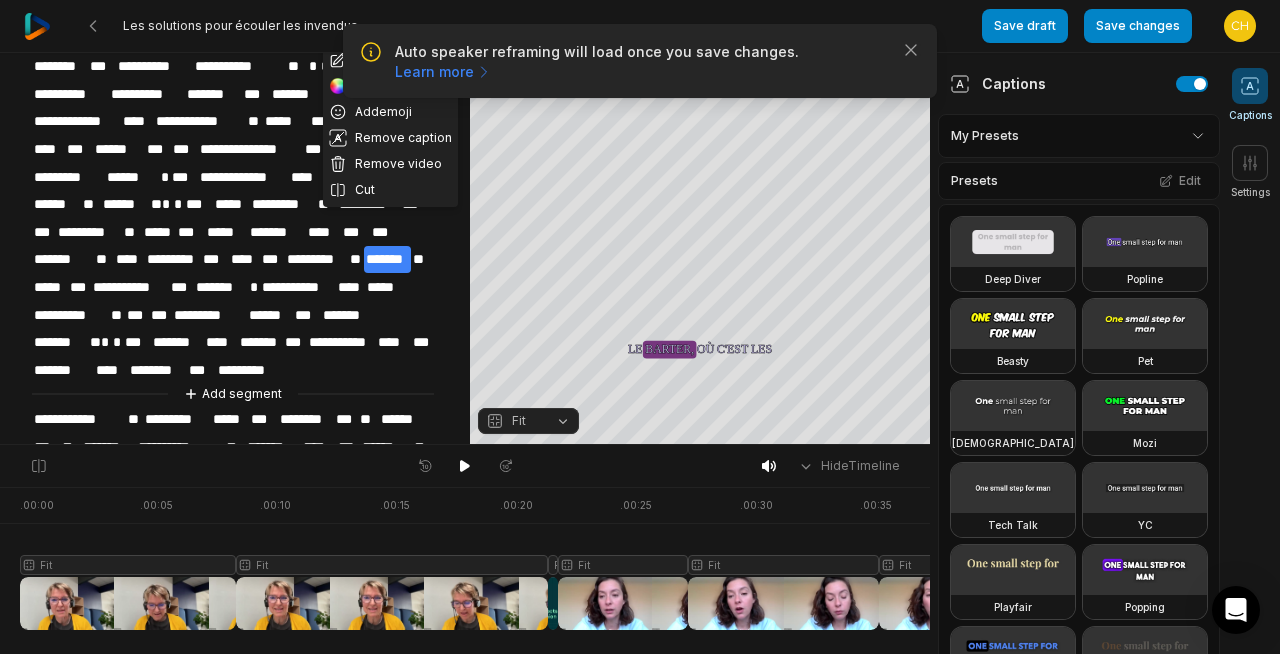 click on "*******" at bounding box center (387, 259) 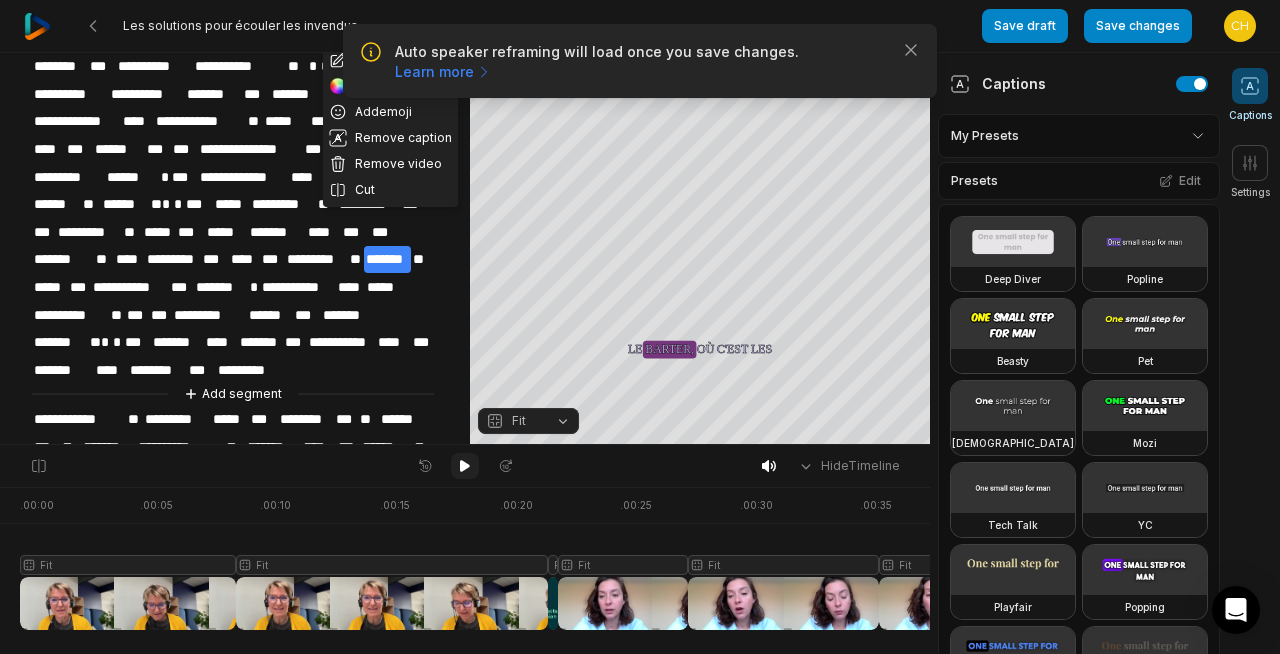 click 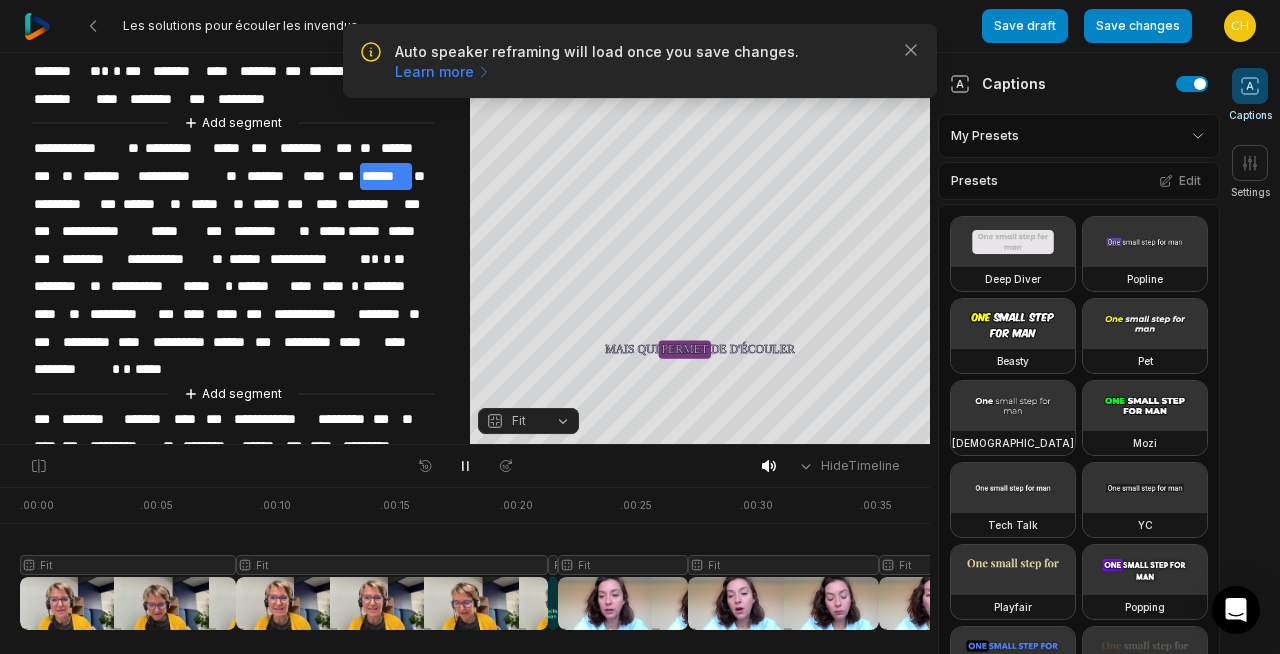 scroll, scrollTop: 1376, scrollLeft: 0, axis: vertical 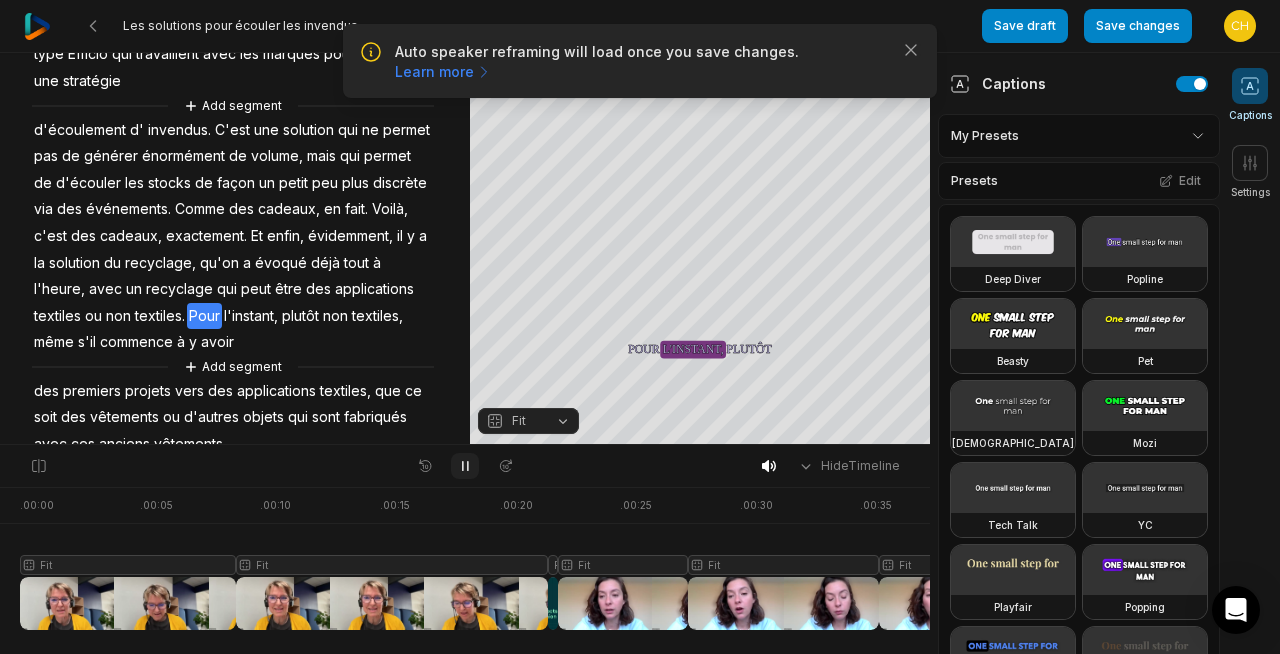 click at bounding box center [465, 466] 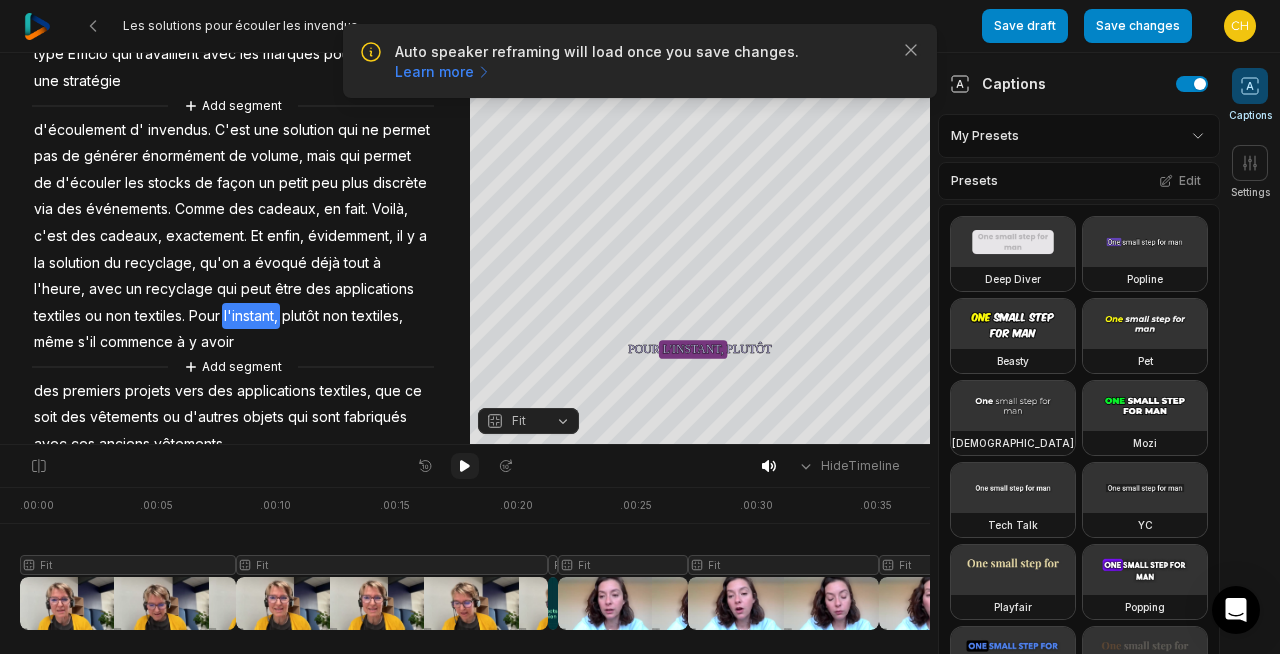 click 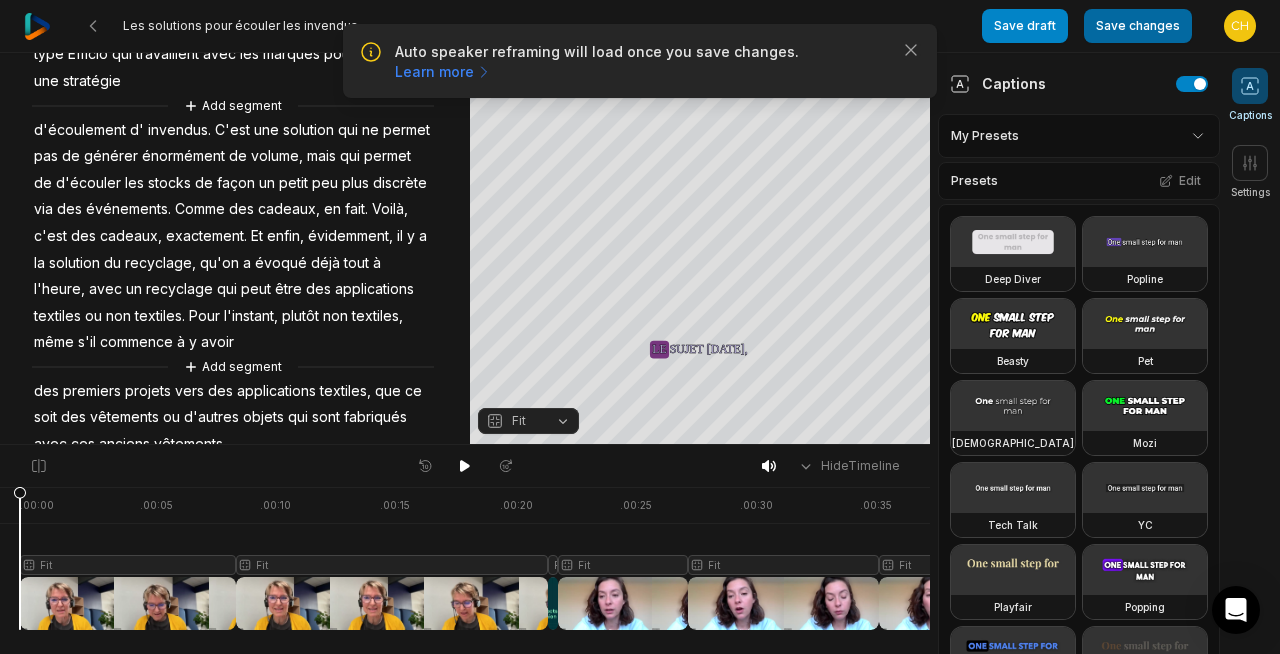 click on "Save changes" at bounding box center (1138, 26) 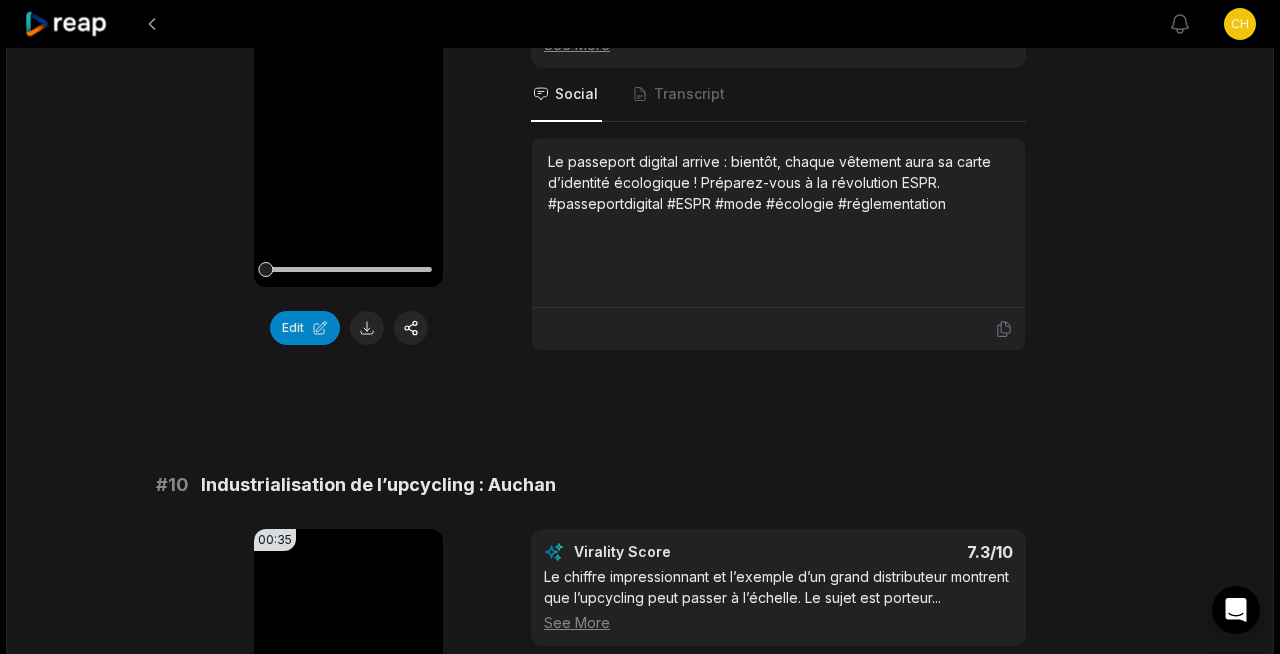 scroll, scrollTop: 5452, scrollLeft: 0, axis: vertical 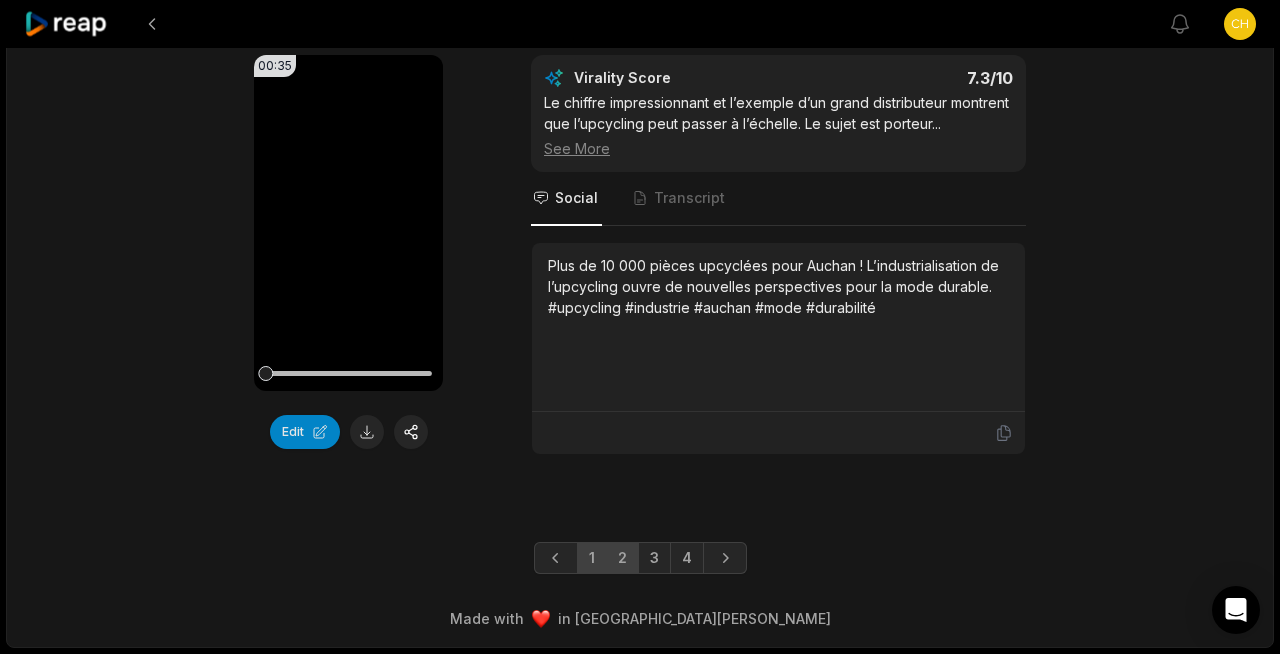 click on "2" at bounding box center [622, 558] 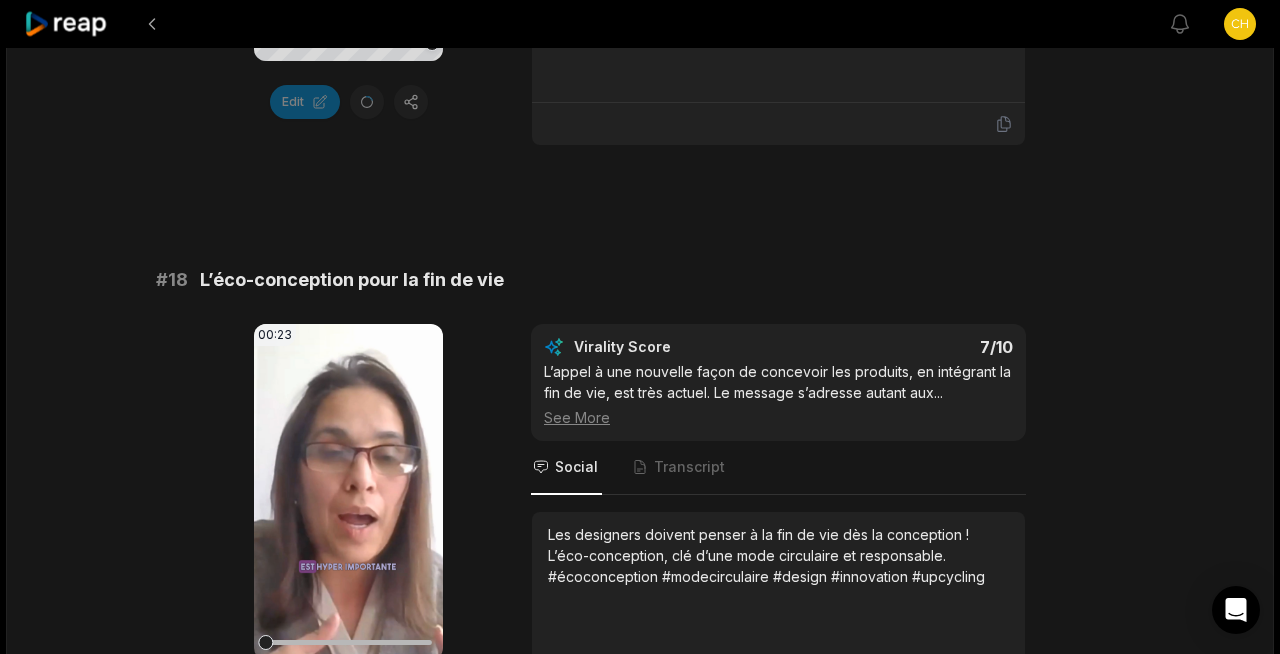 scroll, scrollTop: 3627, scrollLeft: 0, axis: vertical 